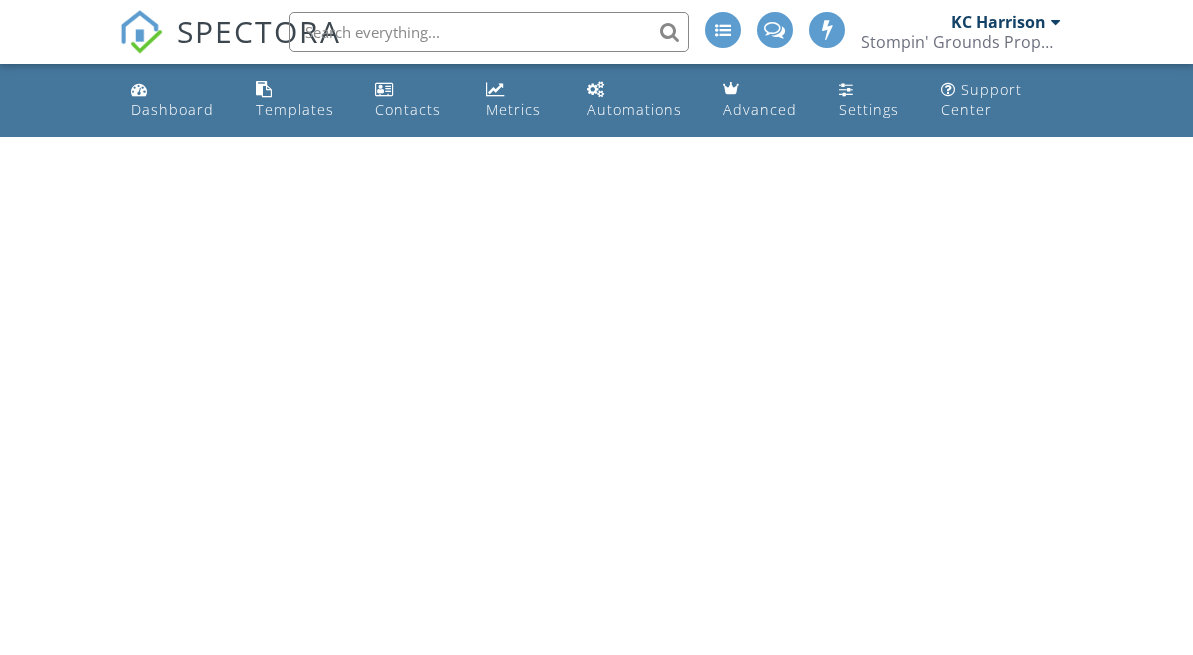 scroll, scrollTop: 0, scrollLeft: 0, axis: both 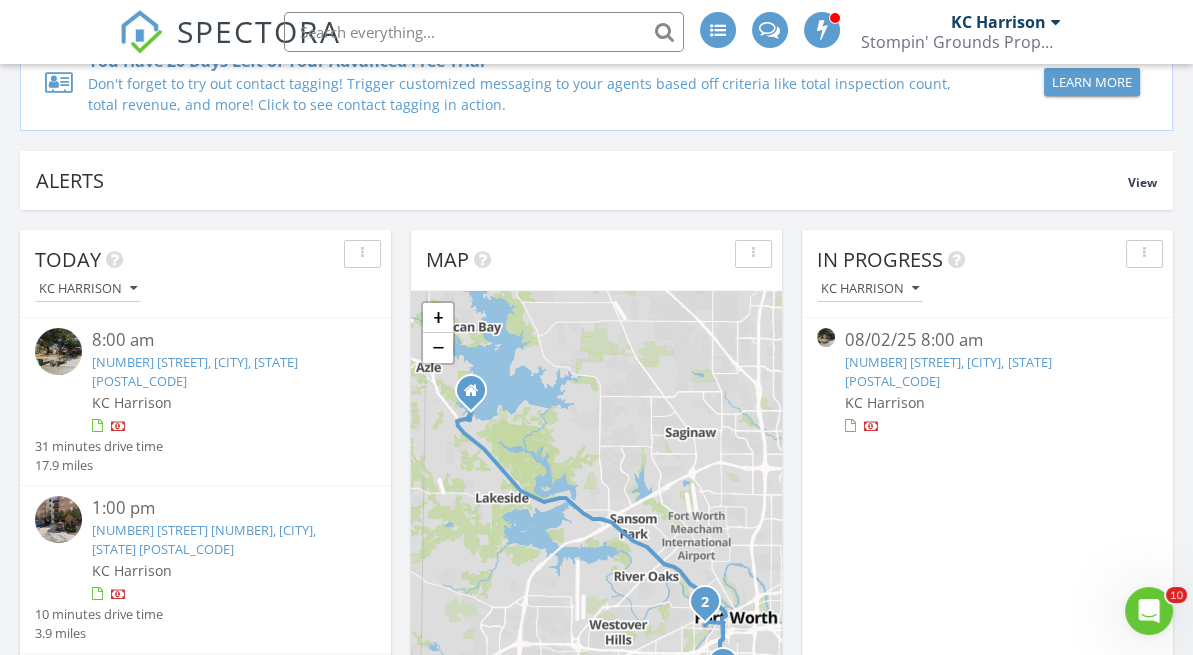 click at bounding box center [987, 427] 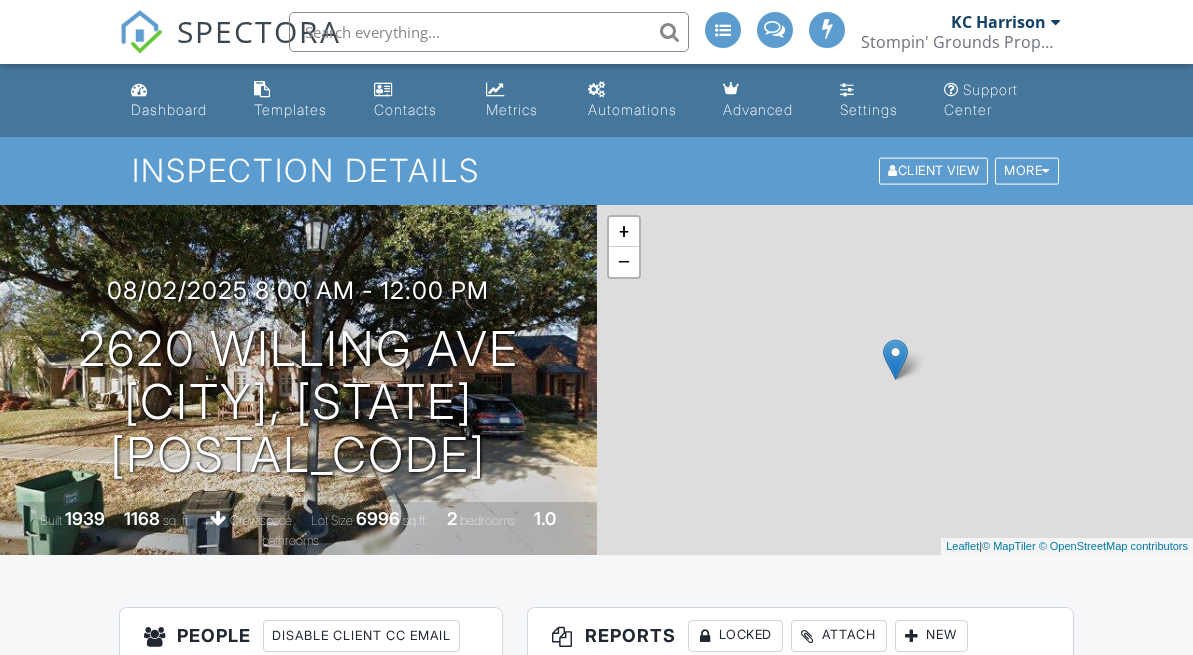 scroll, scrollTop: 0, scrollLeft: 0, axis: both 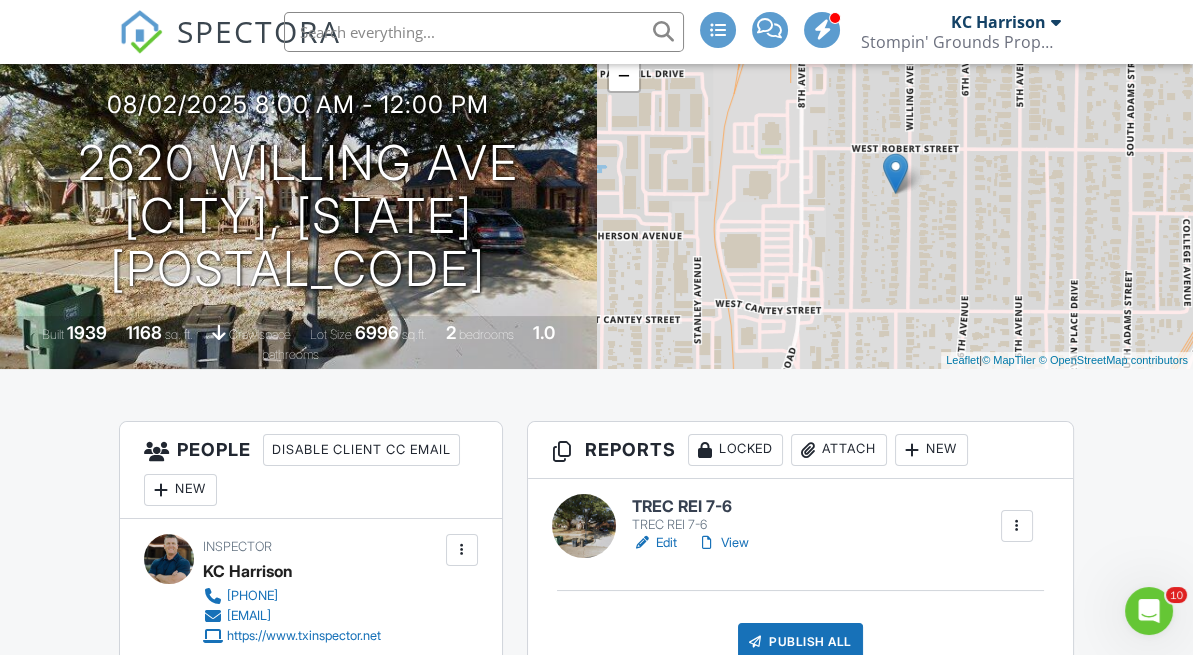 click on "TREC REI 7-6" at bounding box center (694, 507) 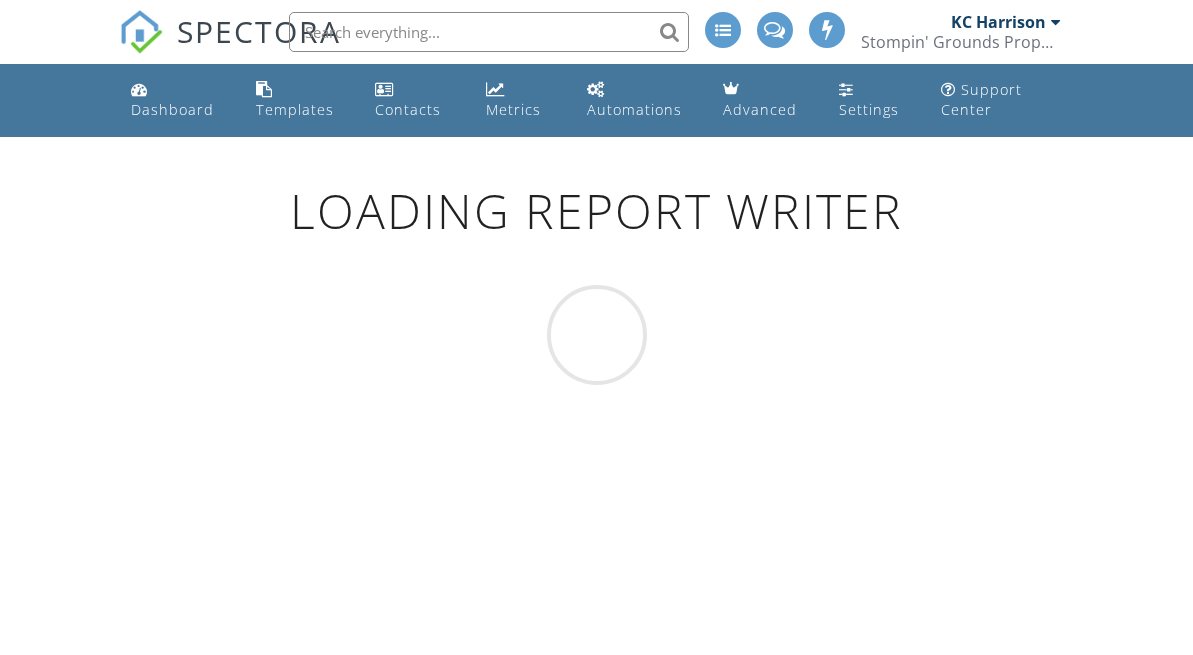 scroll, scrollTop: 0, scrollLeft: 0, axis: both 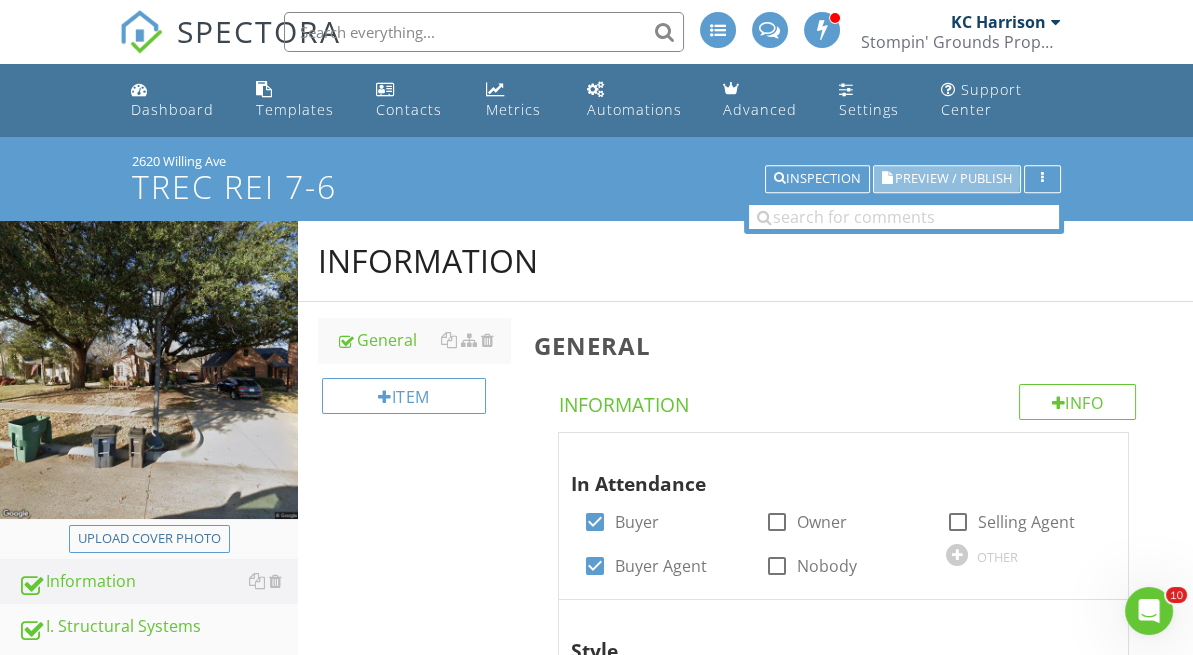 click on "Preview / Publish" at bounding box center (953, 179) 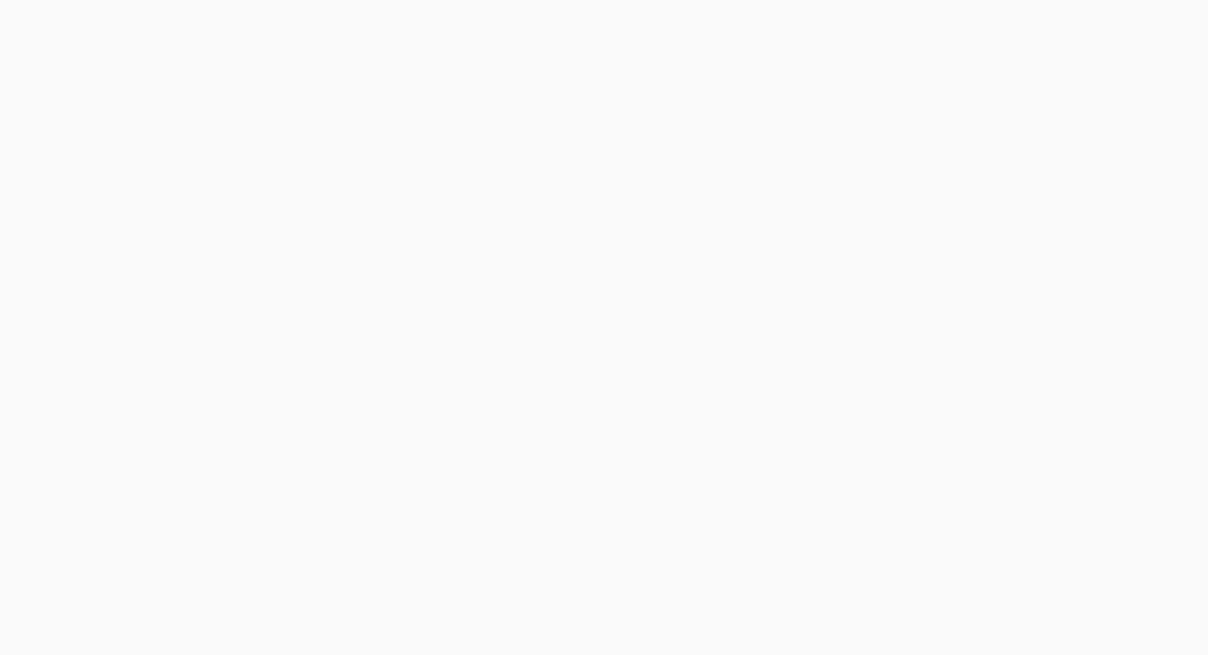 scroll, scrollTop: 0, scrollLeft: 0, axis: both 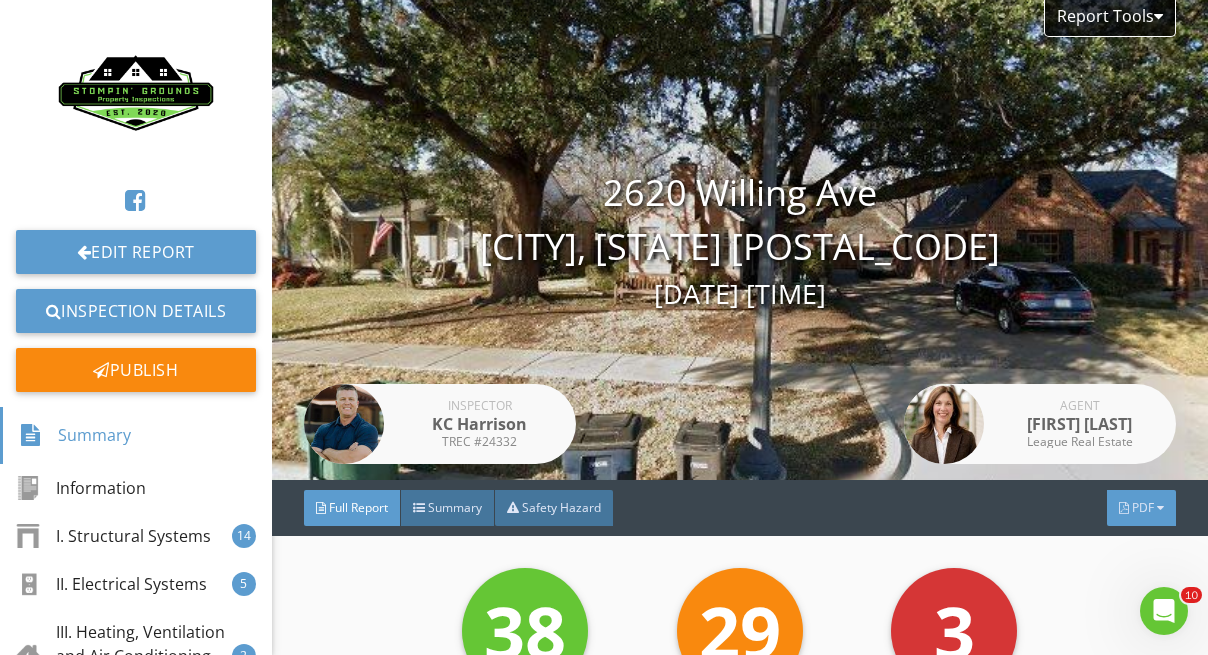 click on "PDF" at bounding box center [1143, 507] 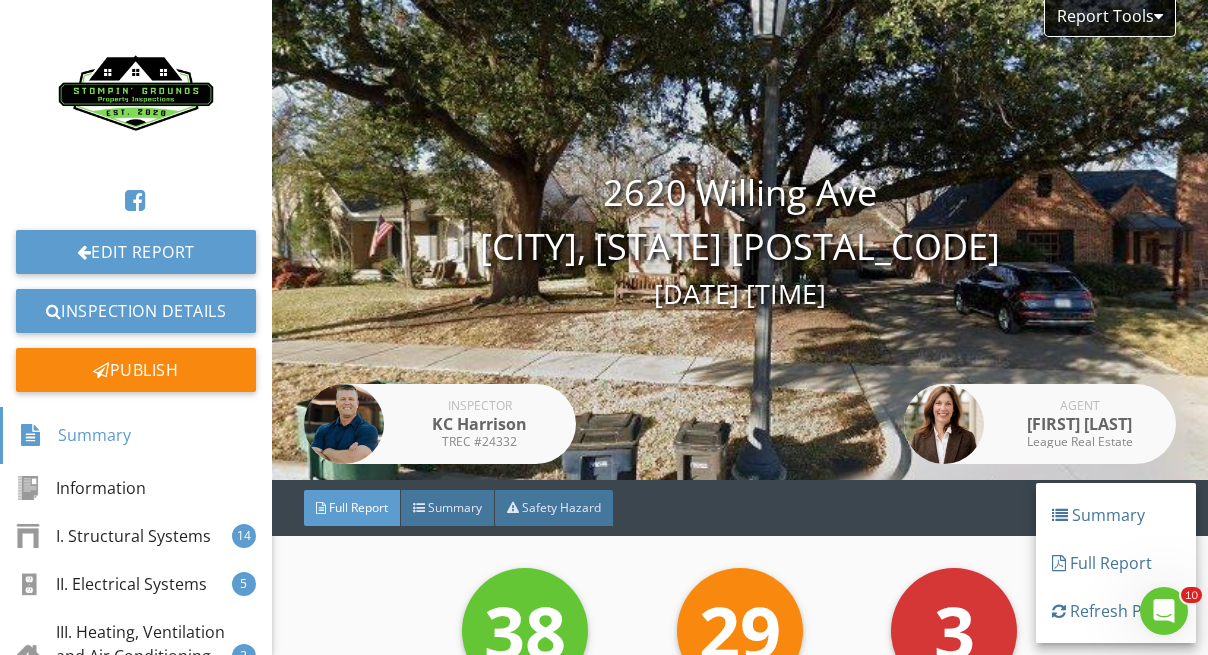 click on "Summary
Full Report
Refresh PDFs" at bounding box center [1116, 563] 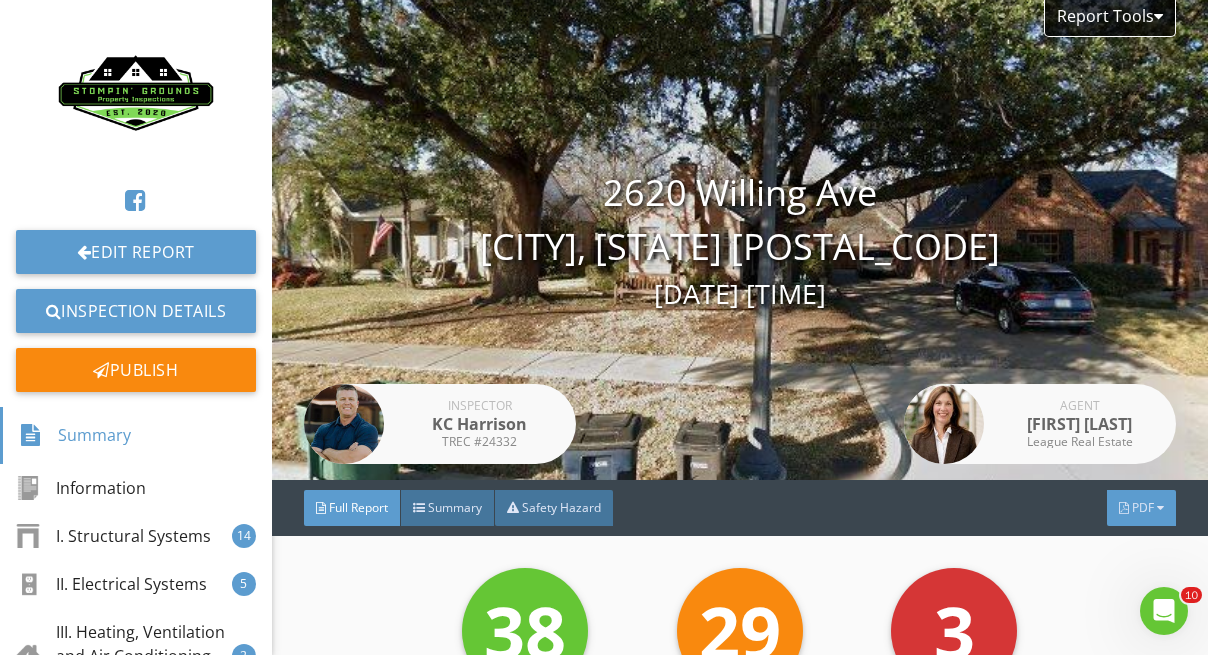 click on "PDF" at bounding box center (1143, 507) 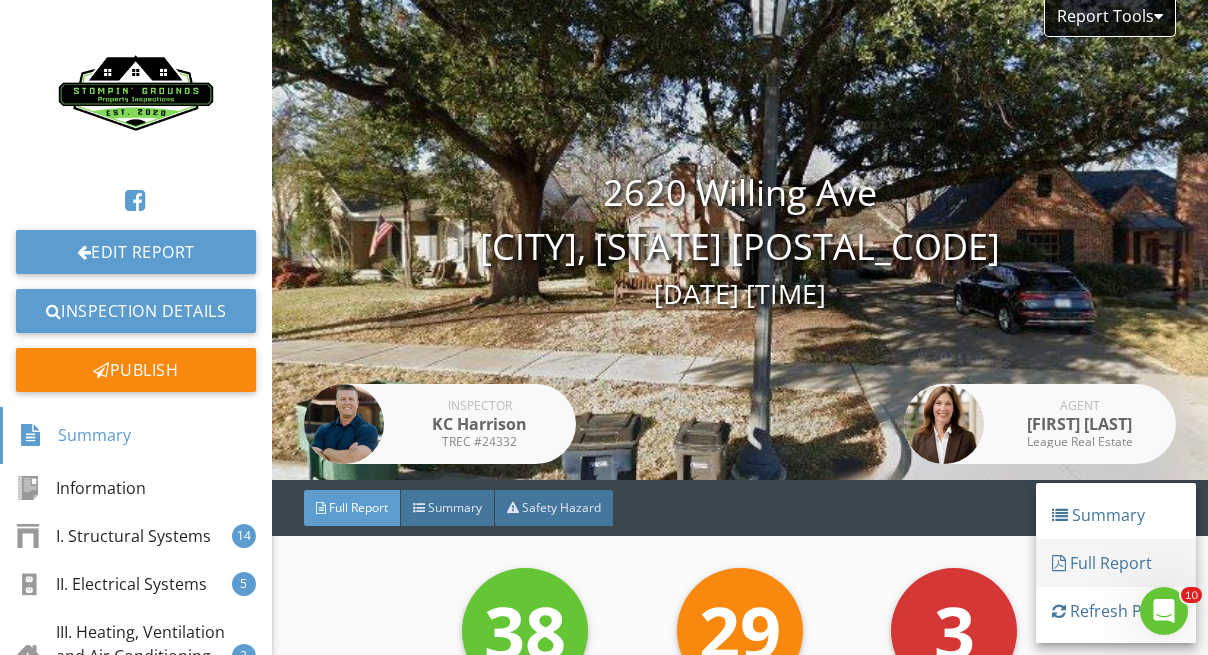 click on "Full Report" at bounding box center [1116, 563] 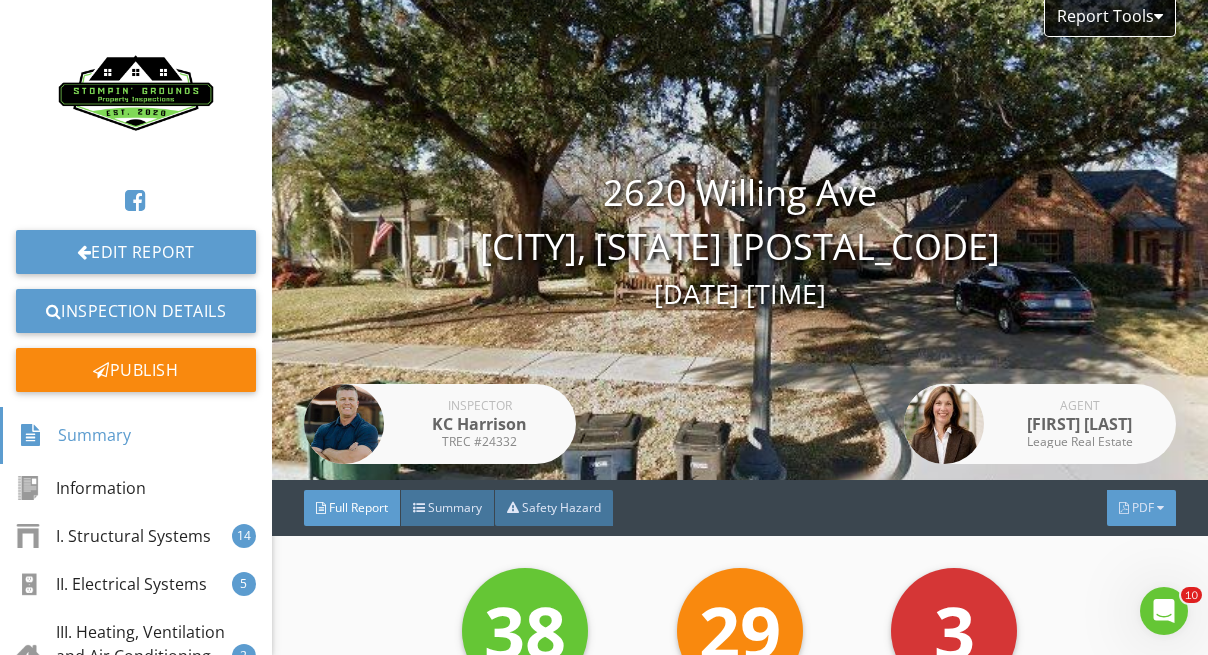click on "PDF" at bounding box center (1141, 508) 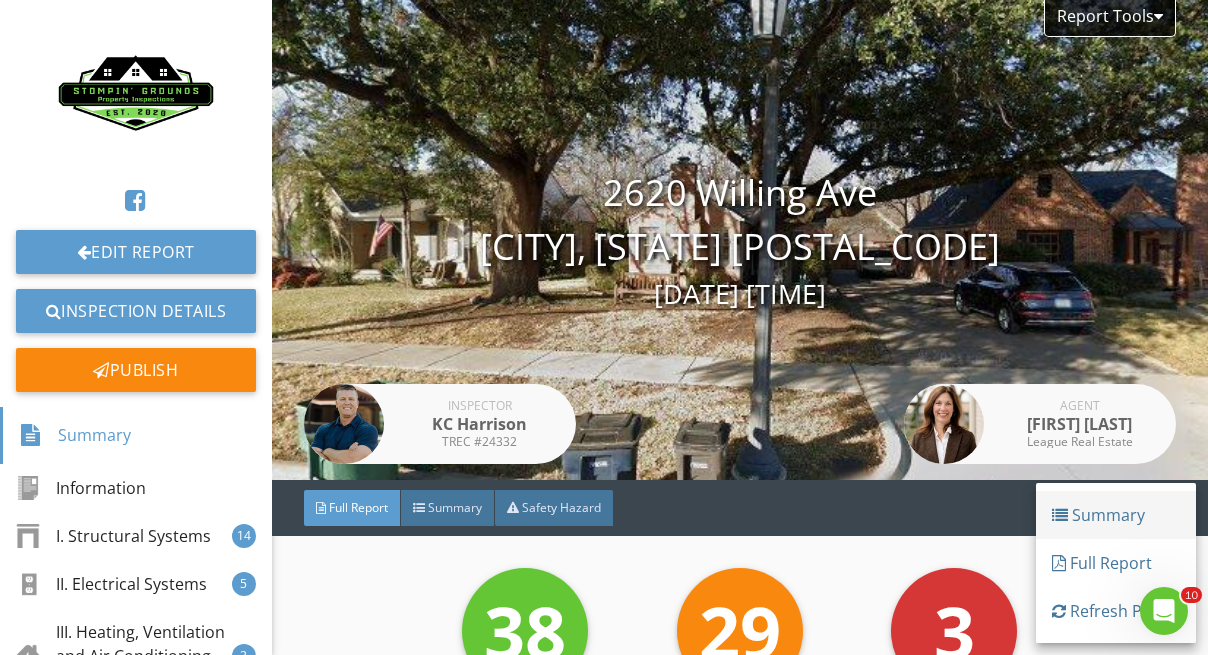 click on "Summary" at bounding box center (1116, 515) 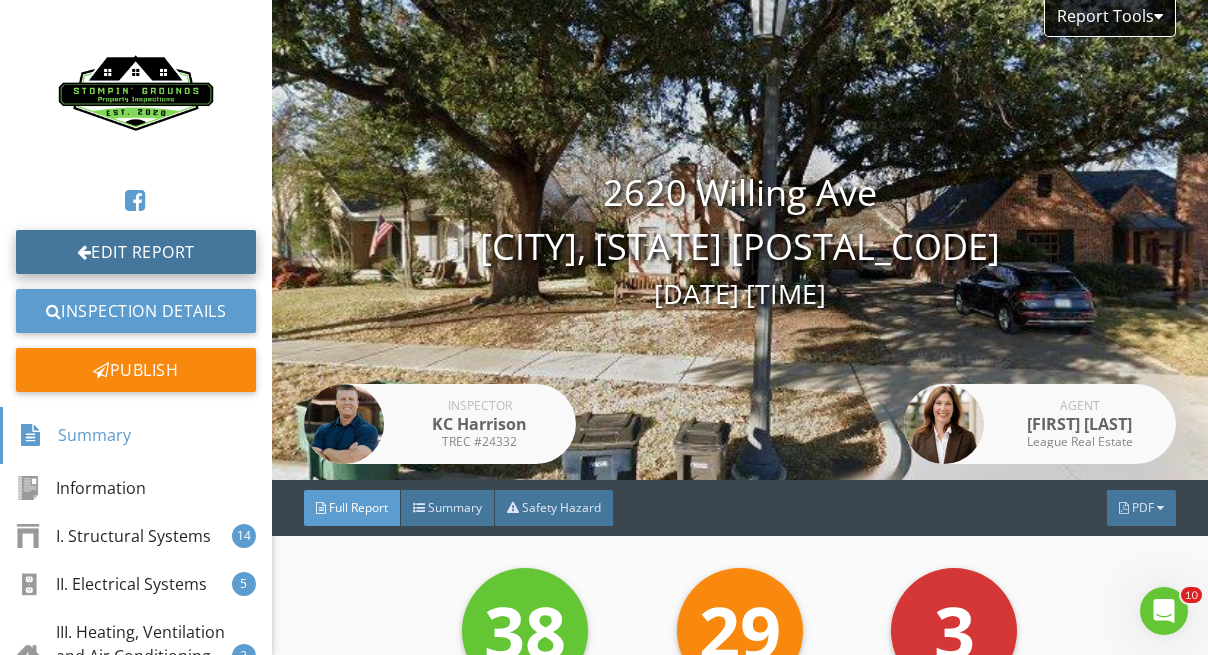 click on "Edit Report" at bounding box center [136, 252] 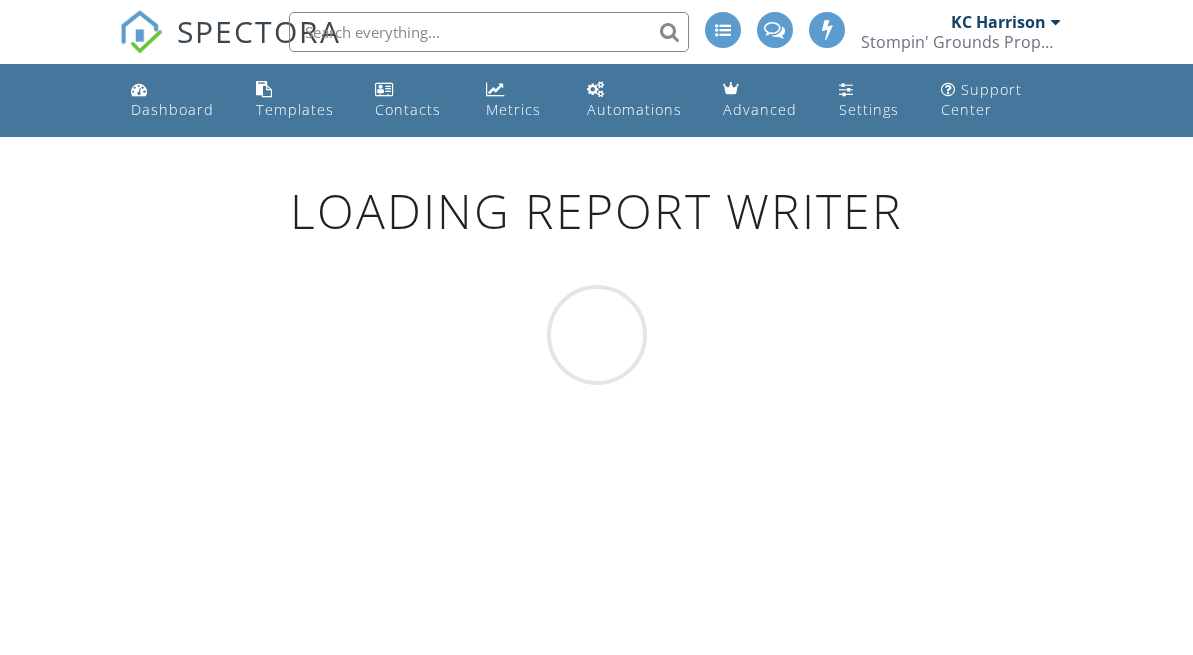 scroll, scrollTop: 0, scrollLeft: 0, axis: both 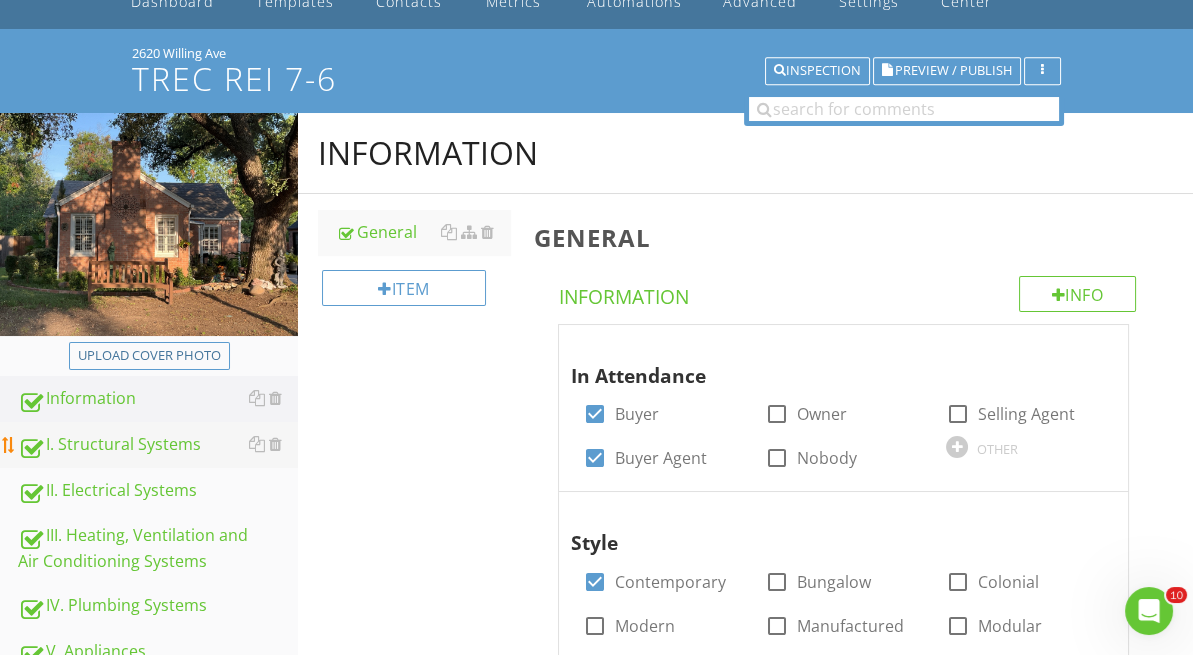 click on "I. Structural Systems" at bounding box center (158, 445) 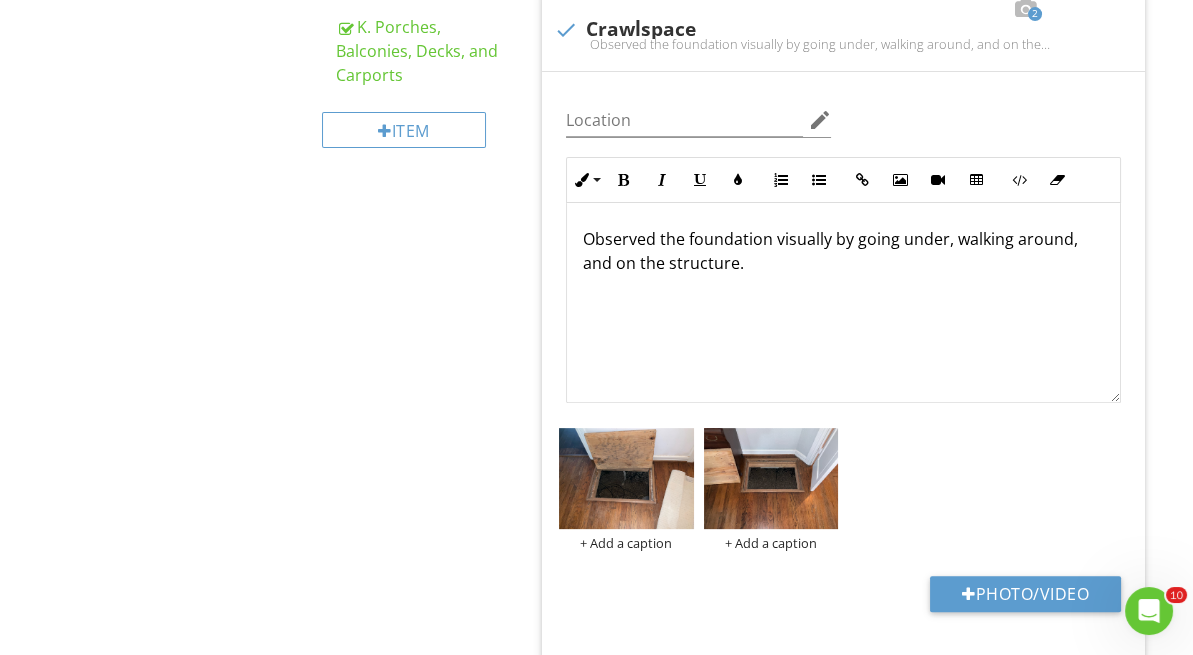scroll, scrollTop: 951, scrollLeft: 0, axis: vertical 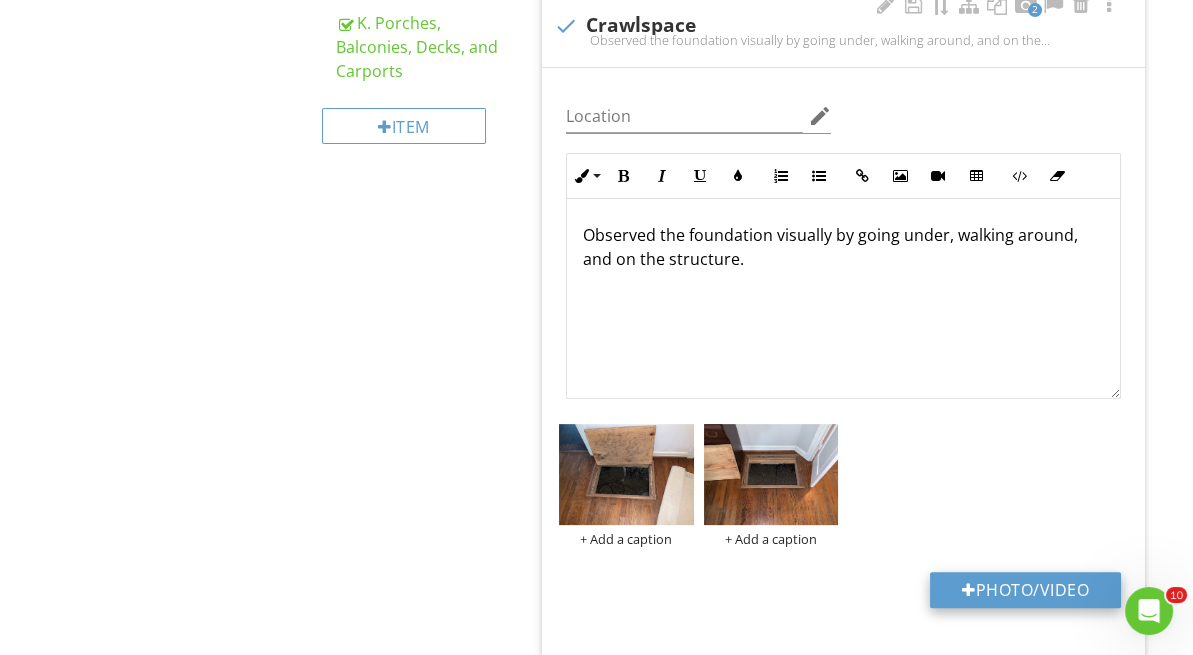 click on "Photo/Video" at bounding box center (1025, 590) 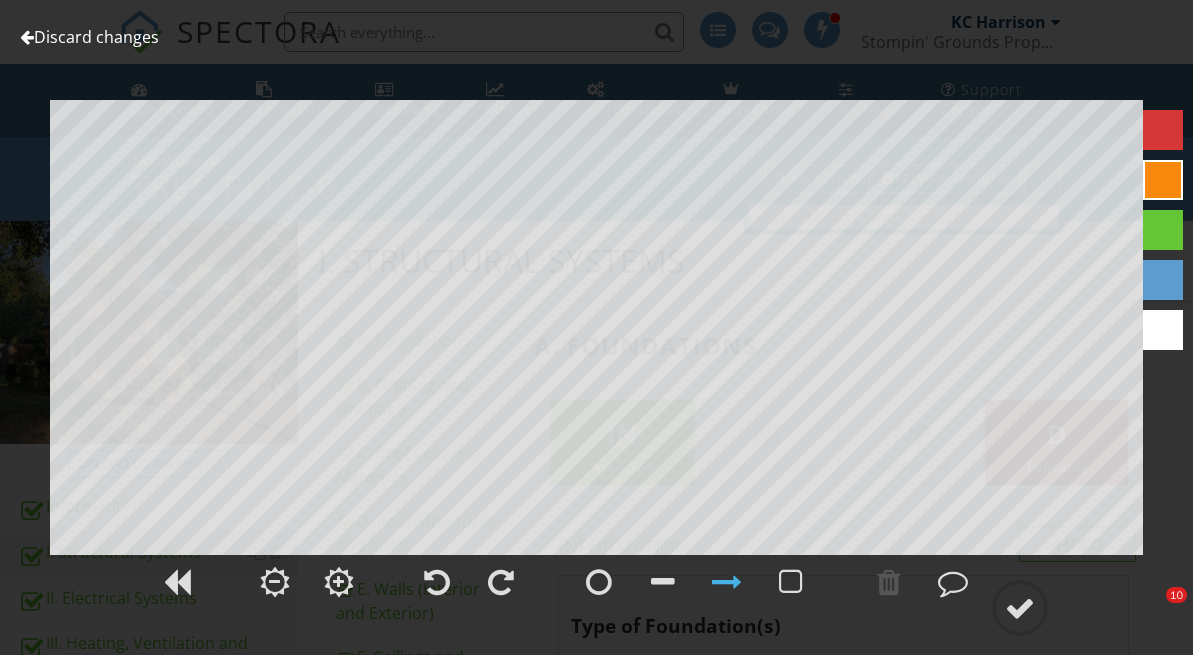 scroll, scrollTop: 6538, scrollLeft: 0, axis: vertical 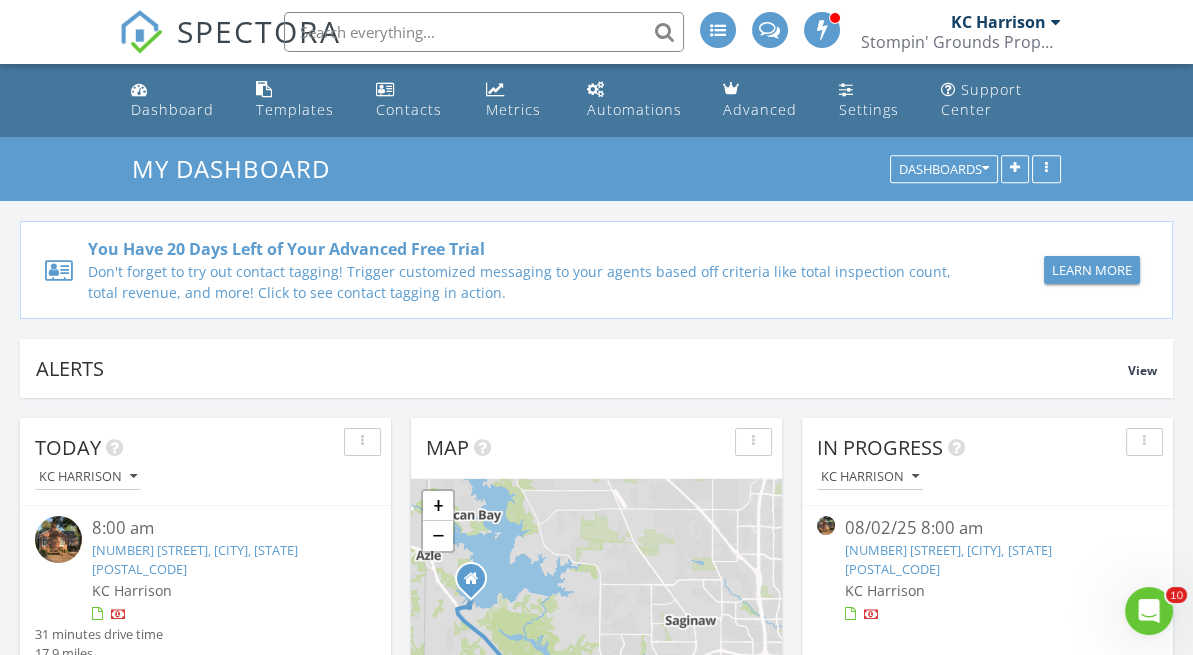 click on "KC Harrison" at bounding box center [987, 590] 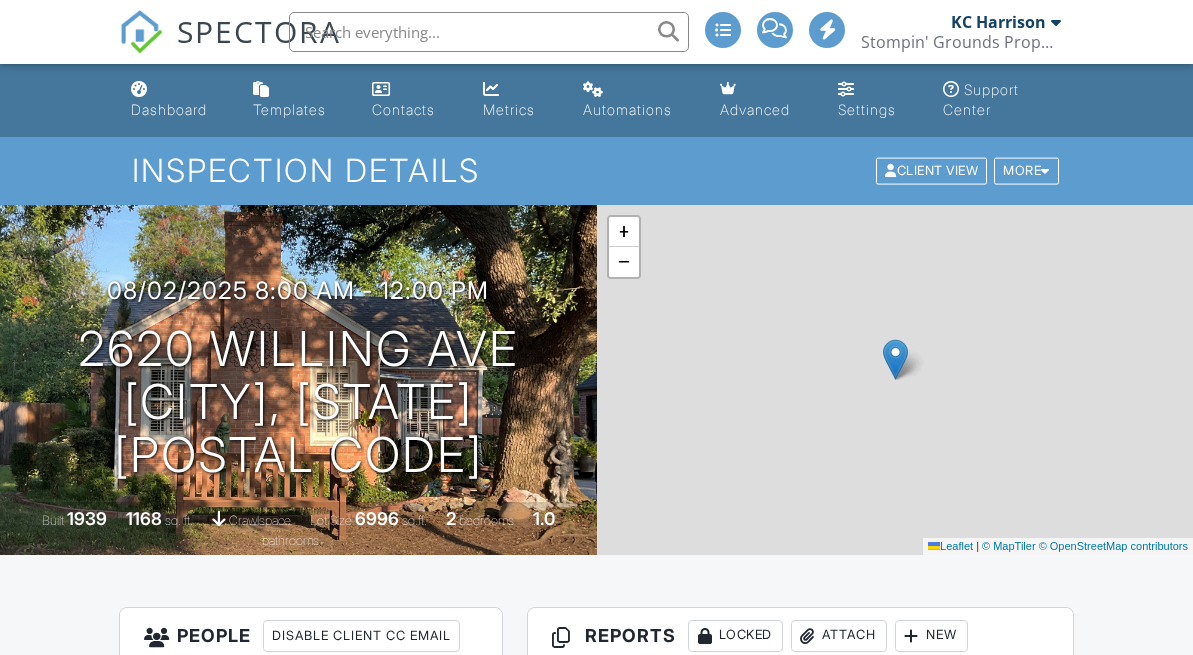 scroll, scrollTop: 0, scrollLeft: 0, axis: both 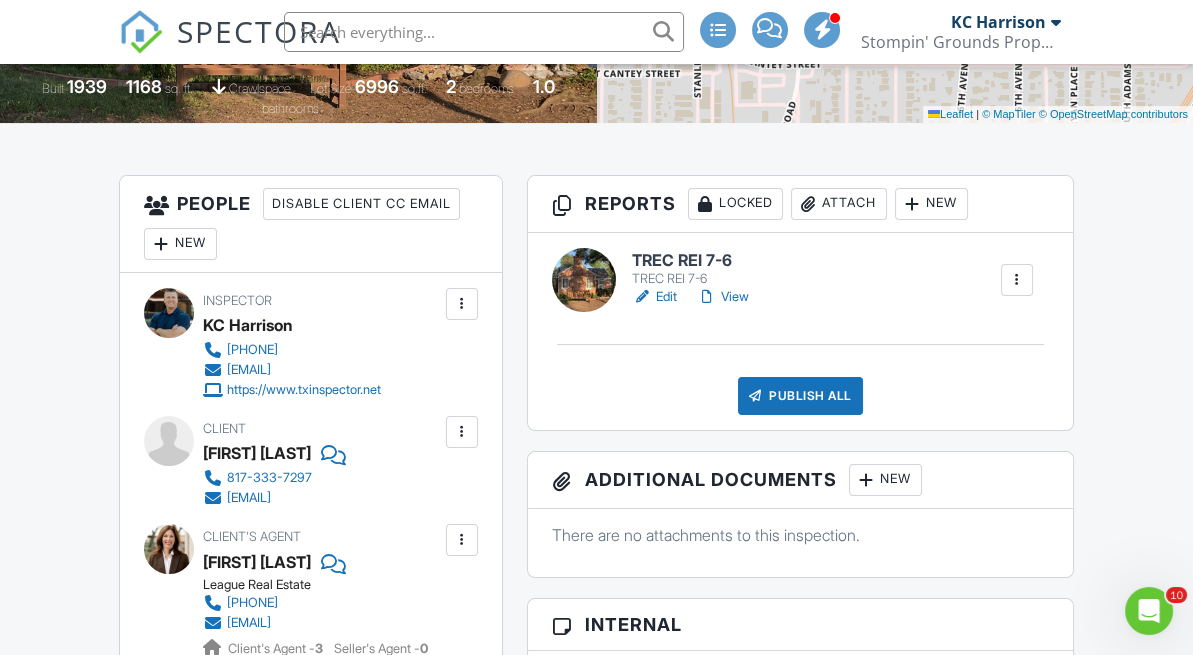 click on "TREC REI 7-6" at bounding box center (694, 279) 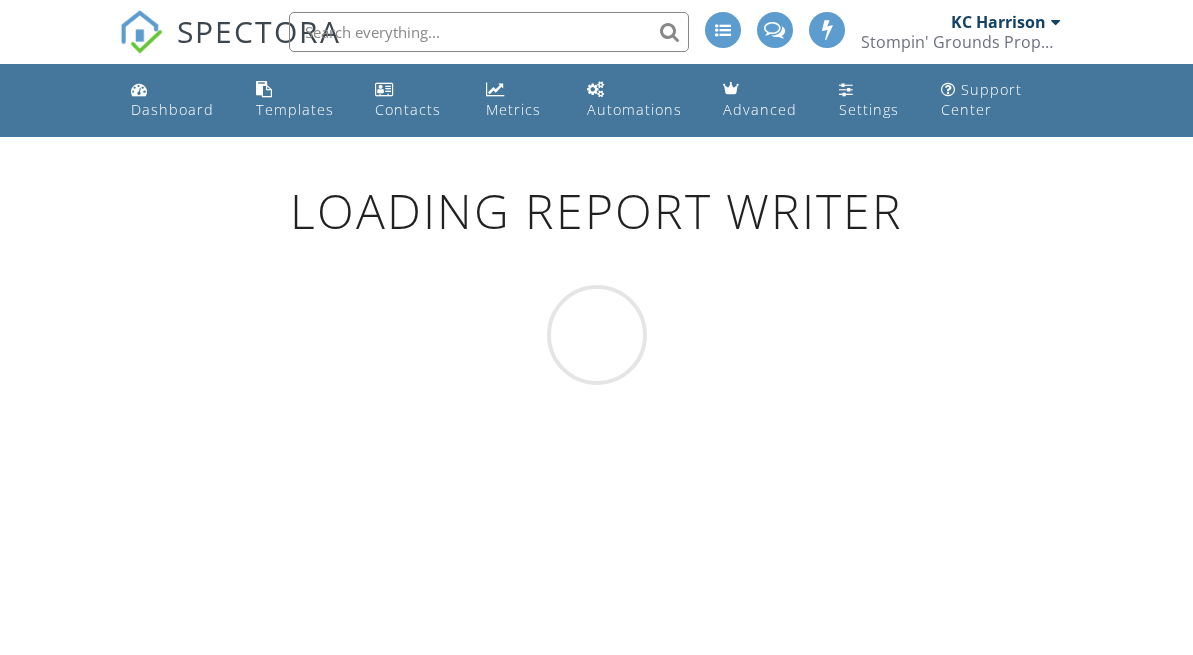 scroll, scrollTop: 0, scrollLeft: 0, axis: both 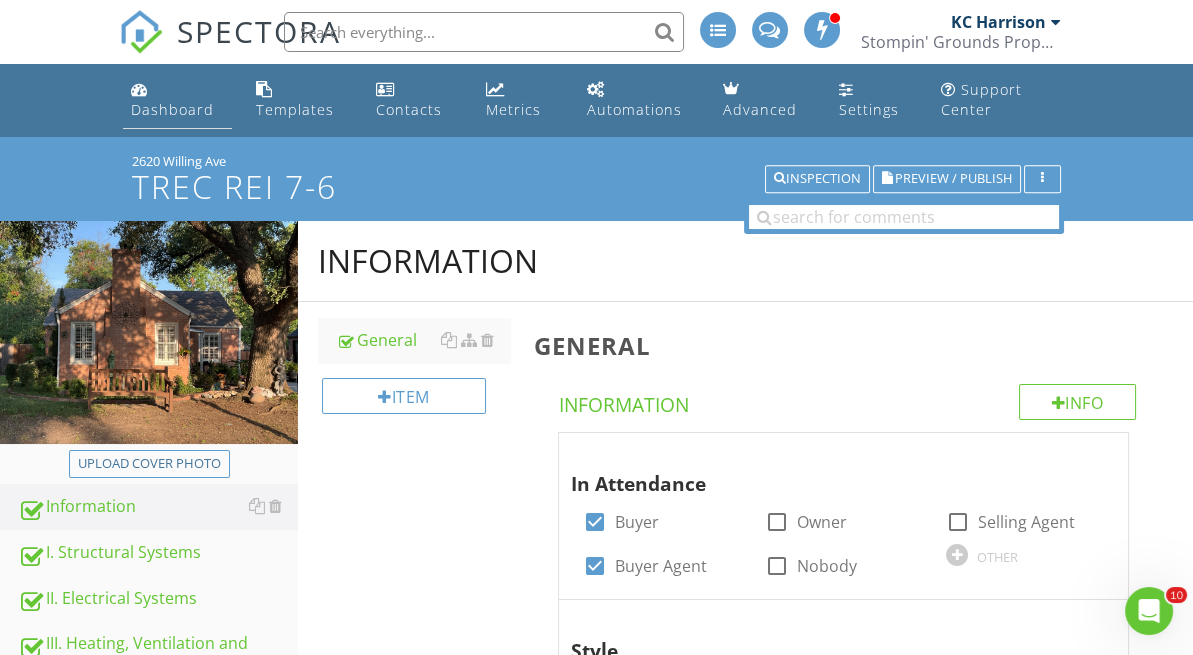 click on "Dashboard" at bounding box center [172, 109] 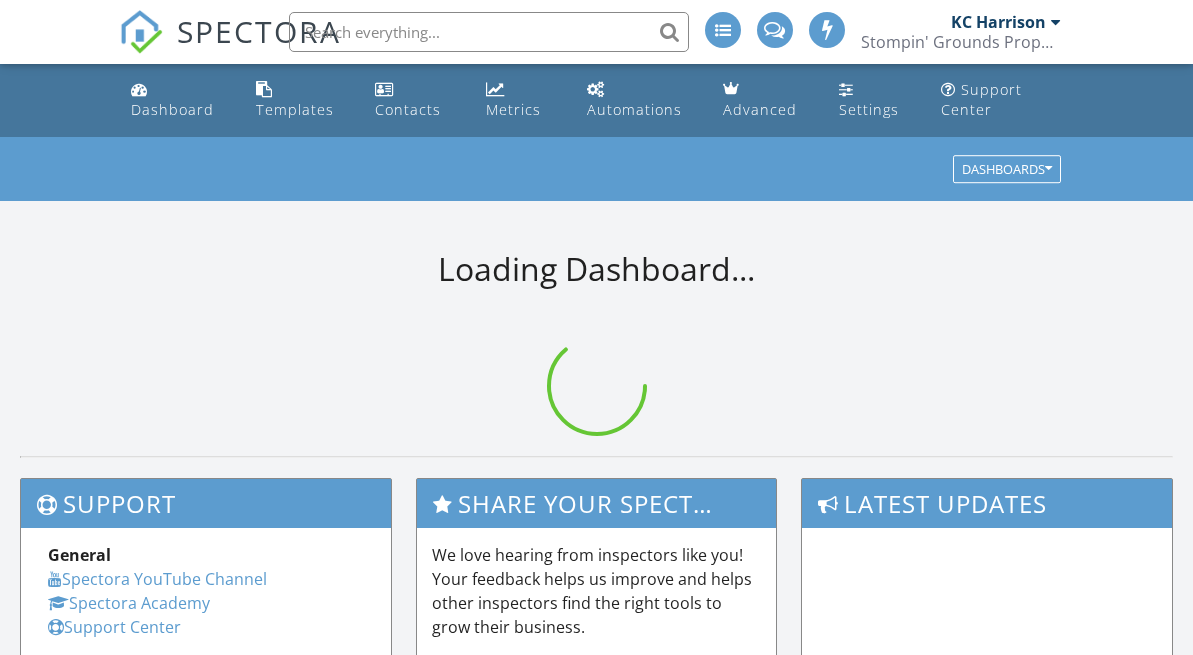 scroll, scrollTop: 0, scrollLeft: 0, axis: both 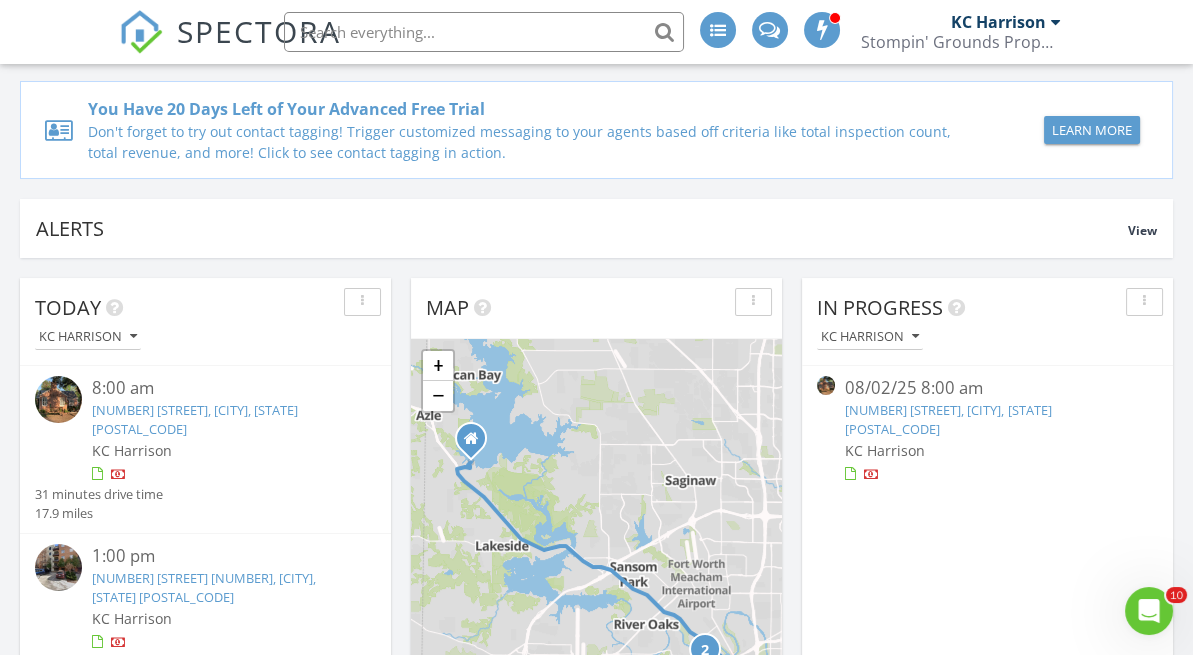 click on "KC Harrison" at bounding box center [987, 450] 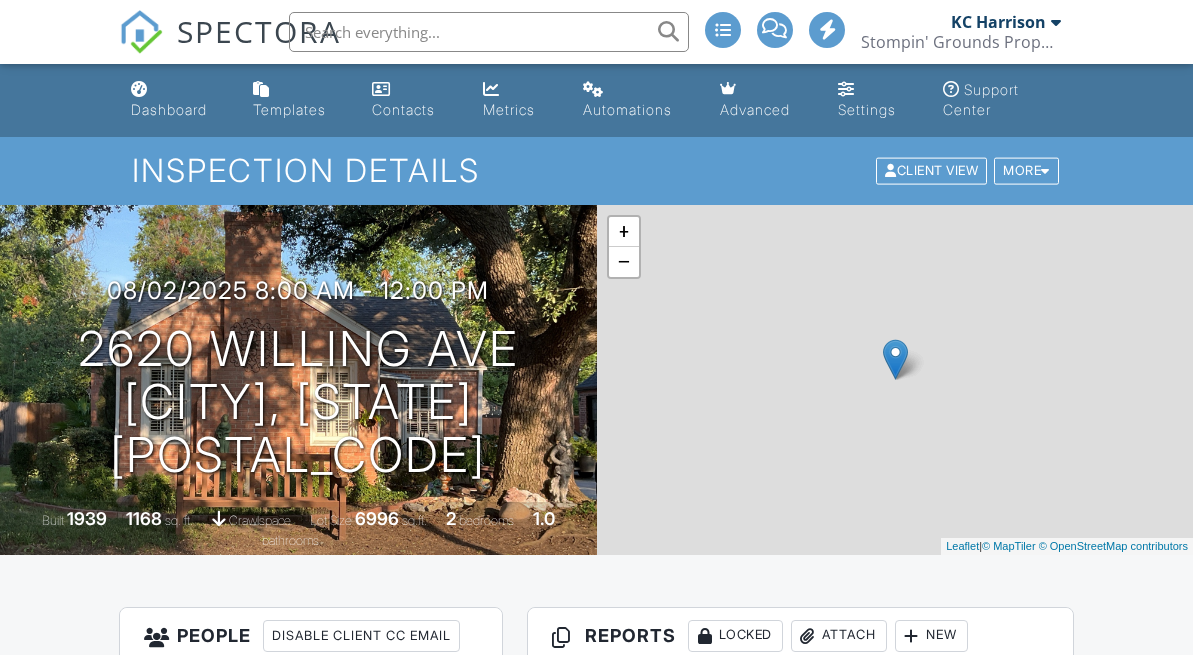 scroll, scrollTop: 1208, scrollLeft: 0, axis: vertical 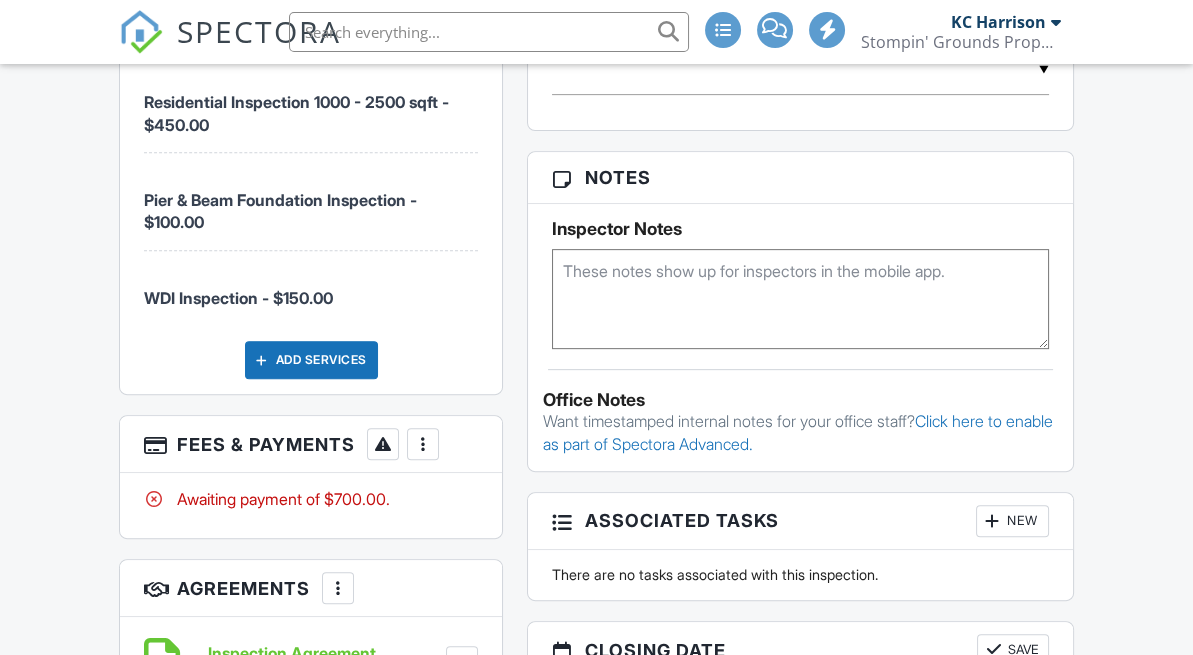 click at bounding box center [423, 444] 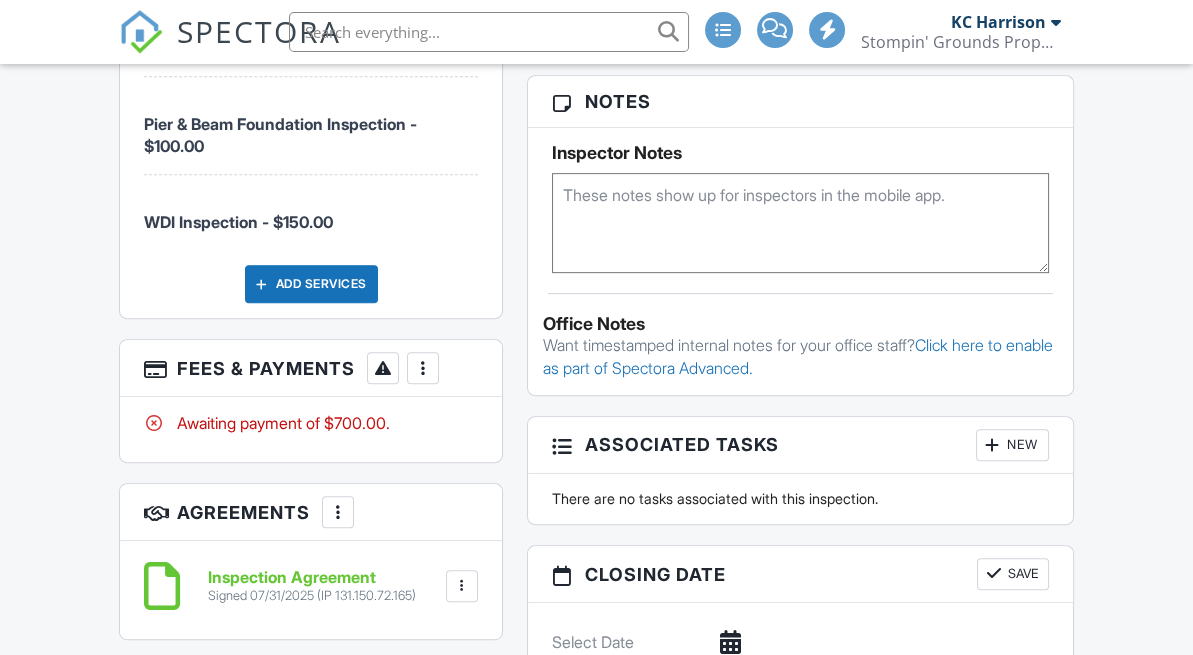 scroll, scrollTop: 0, scrollLeft: 0, axis: both 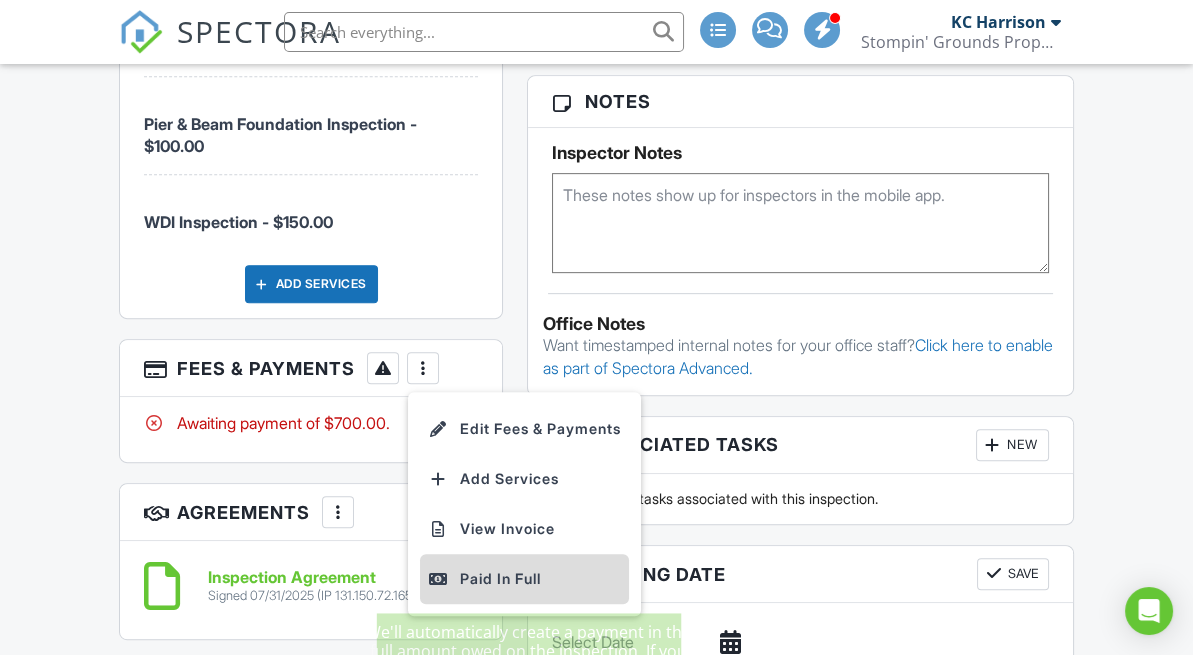 click on "Paid In Full" at bounding box center (524, 579) 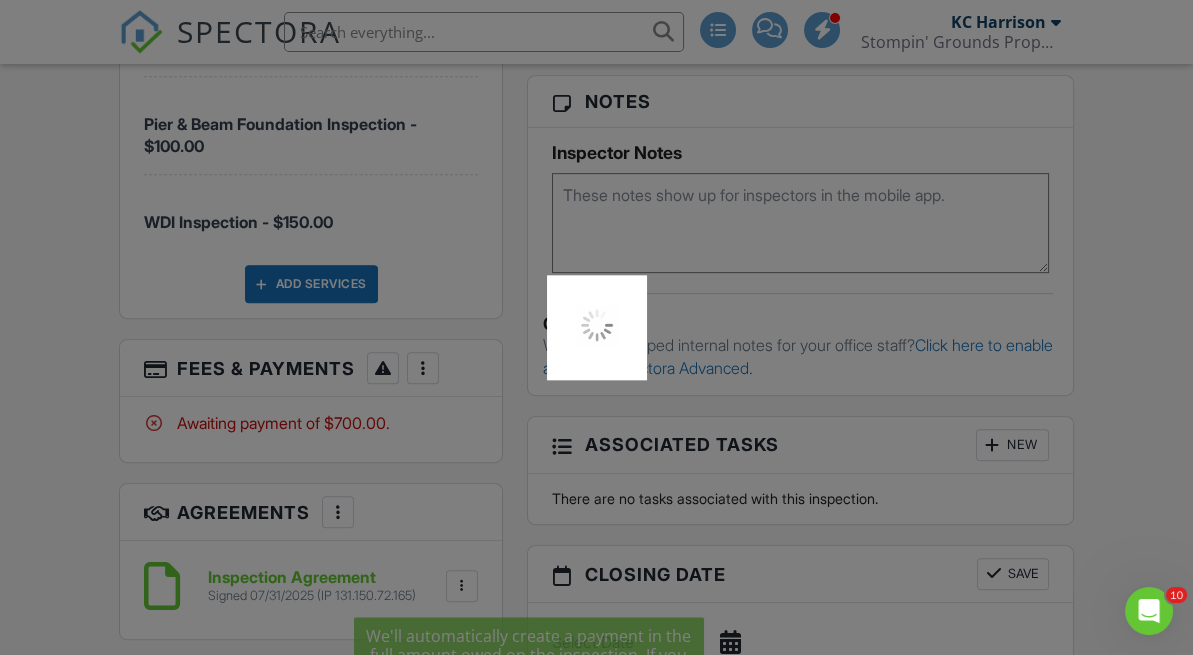scroll, scrollTop: 0, scrollLeft: 0, axis: both 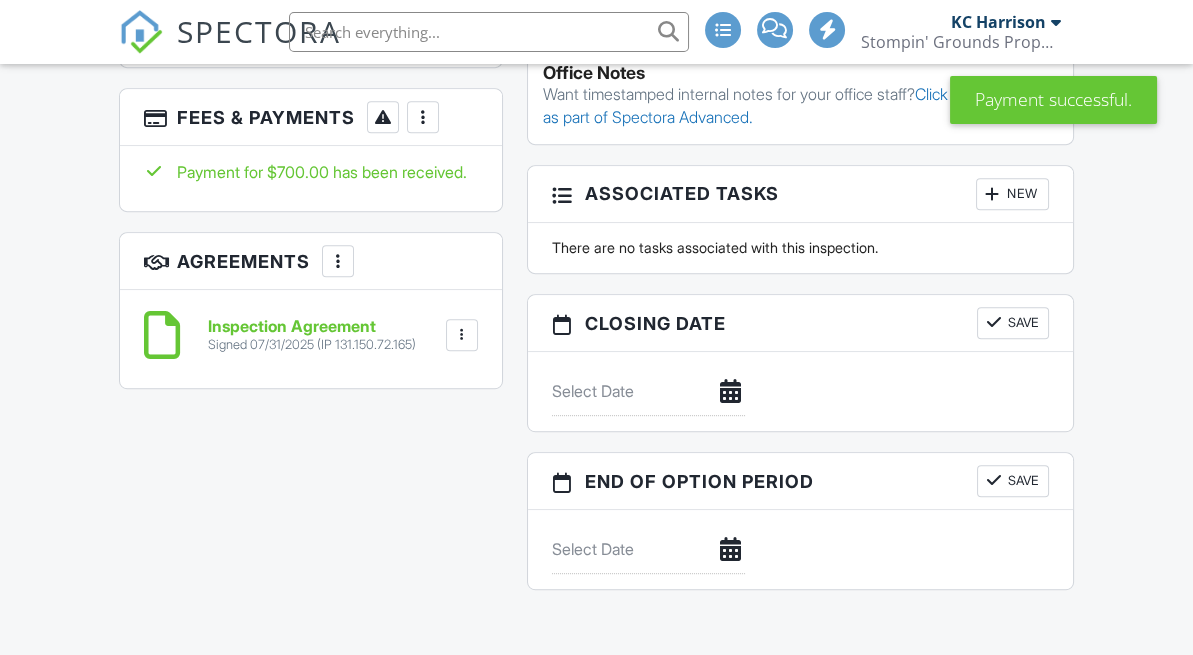 click at bounding box center (423, 117) 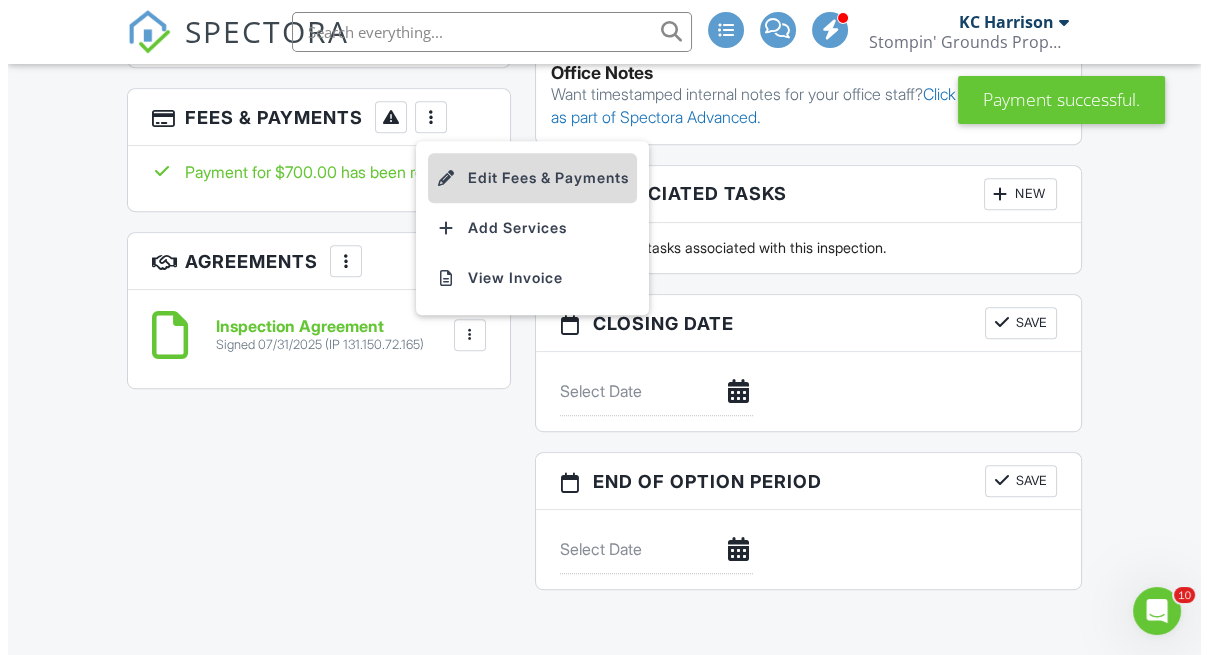 scroll, scrollTop: 0, scrollLeft: 0, axis: both 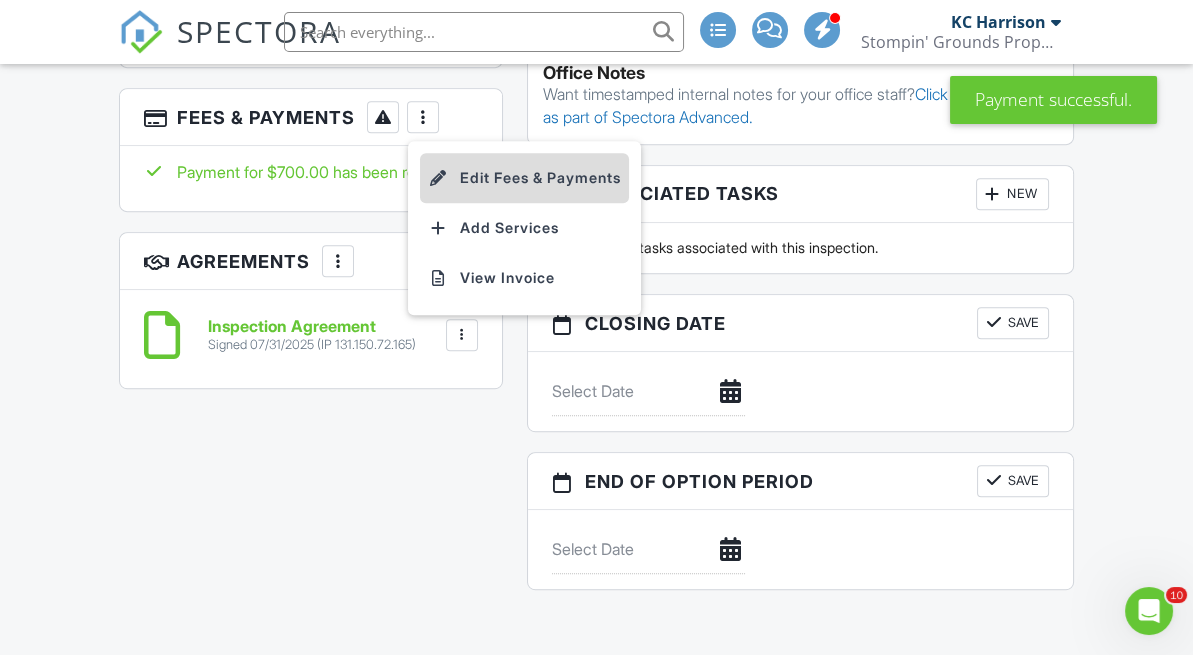 click on "Edit Fees & Payments" at bounding box center (524, 178) 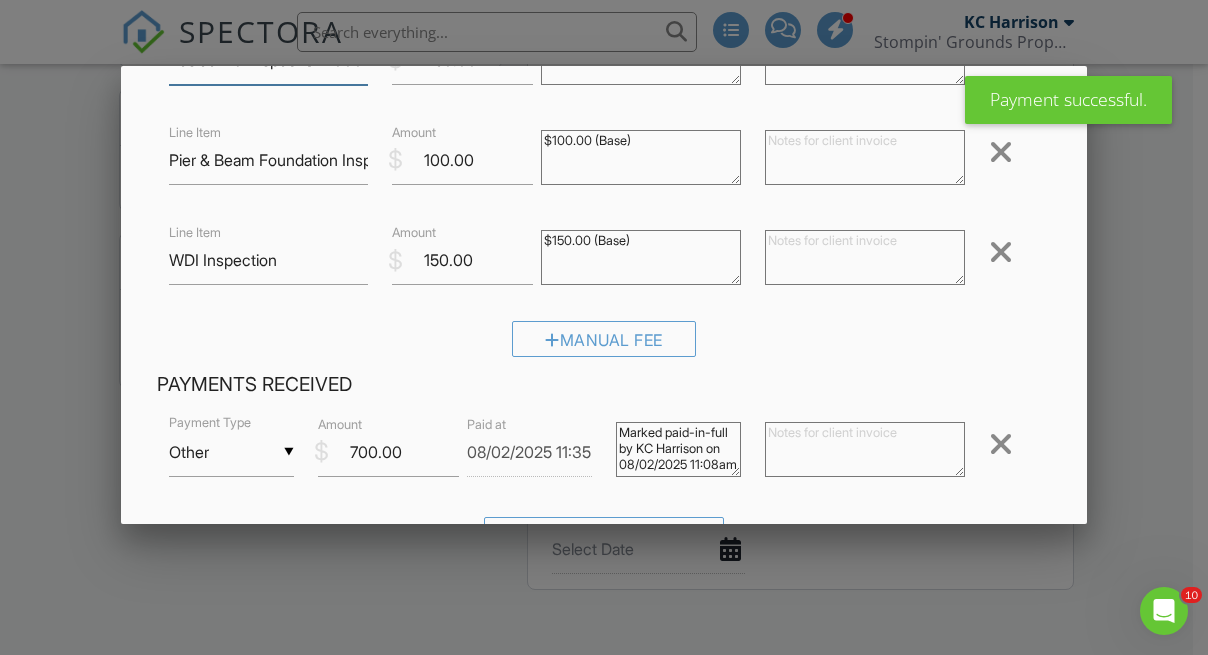 scroll, scrollTop: 302, scrollLeft: 0, axis: vertical 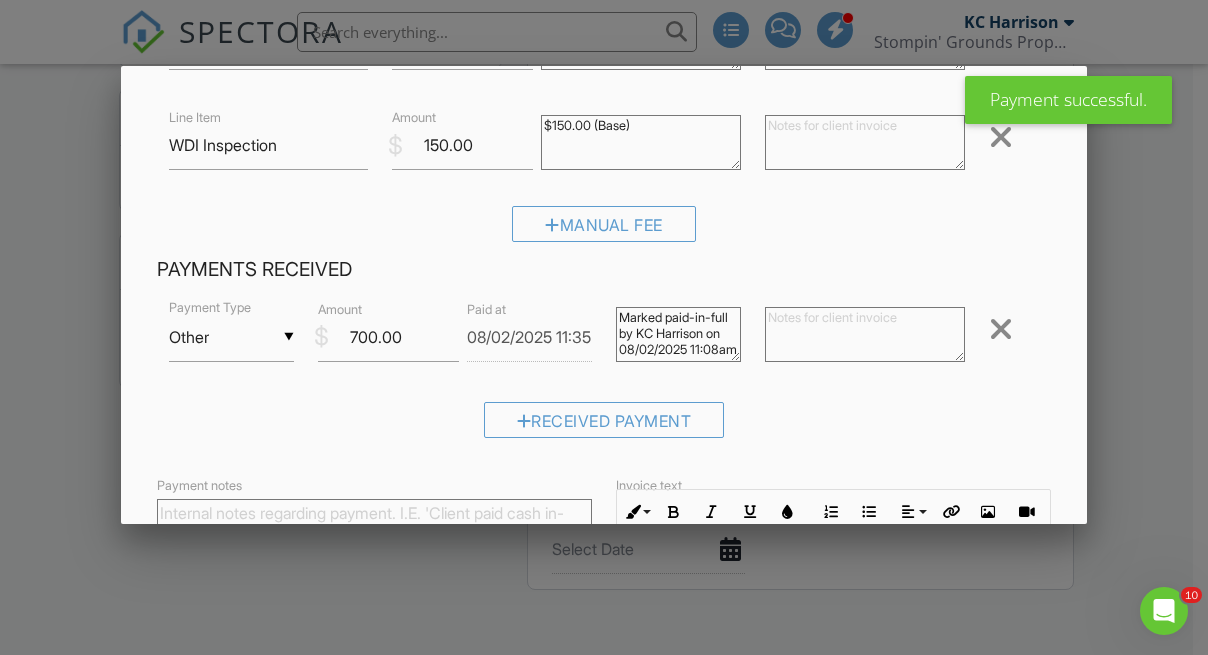 click at bounding box center (865, 334) 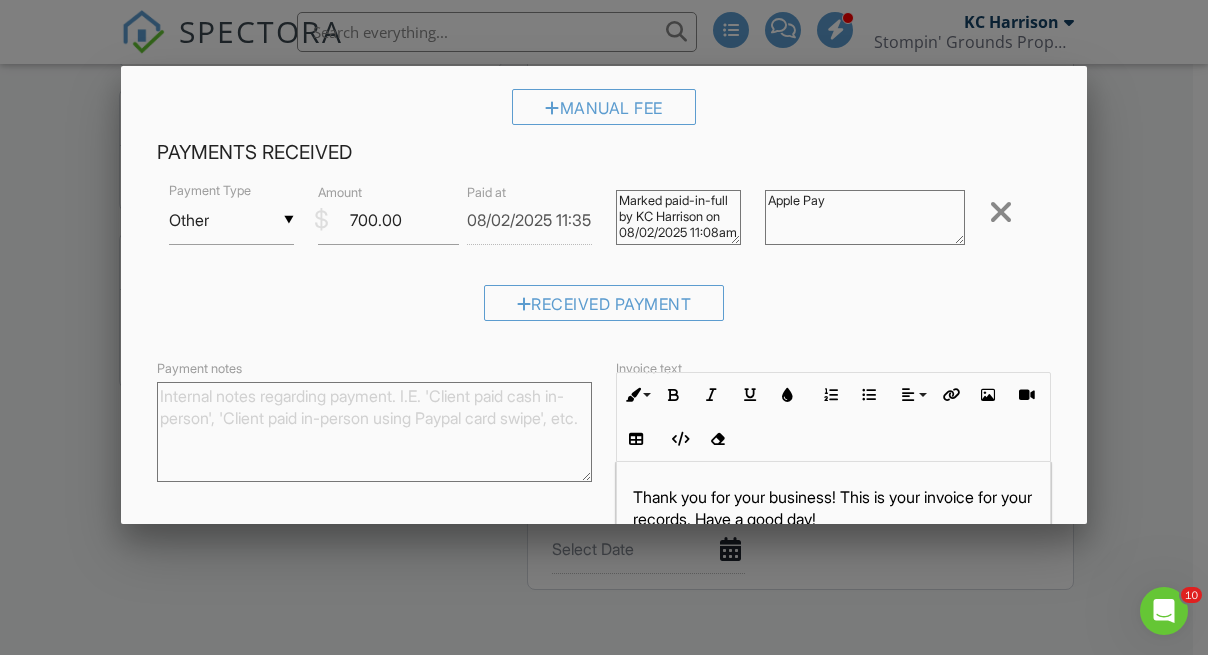 scroll, scrollTop: 423, scrollLeft: 0, axis: vertical 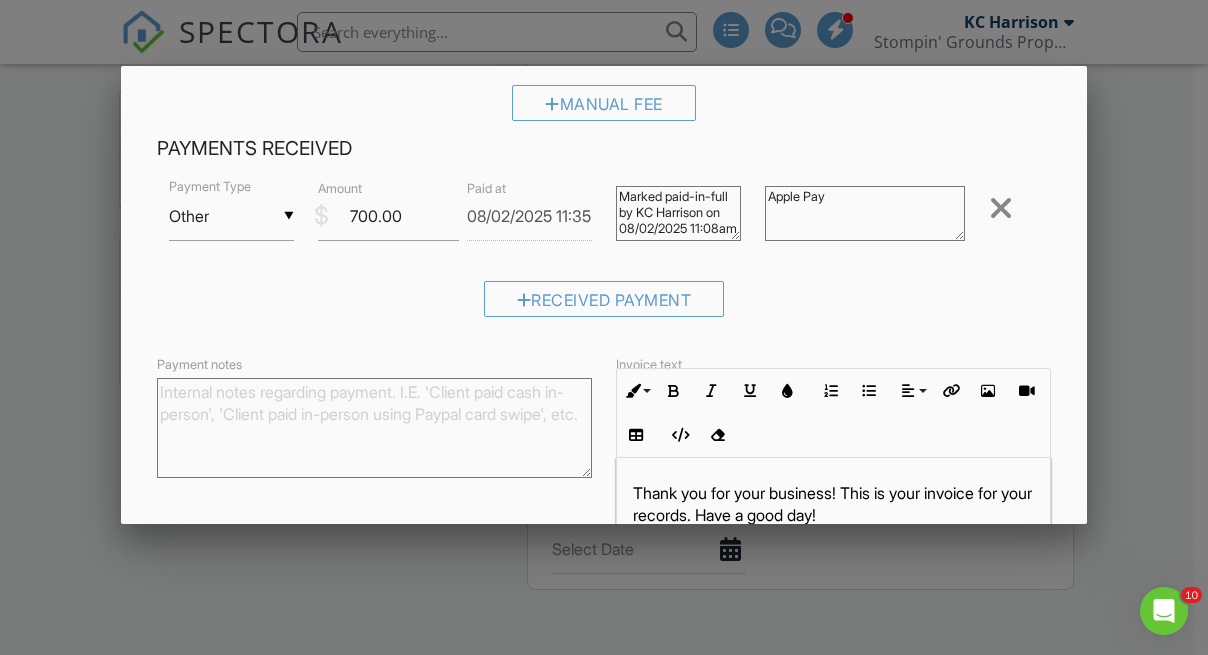type on "Apple Pay" 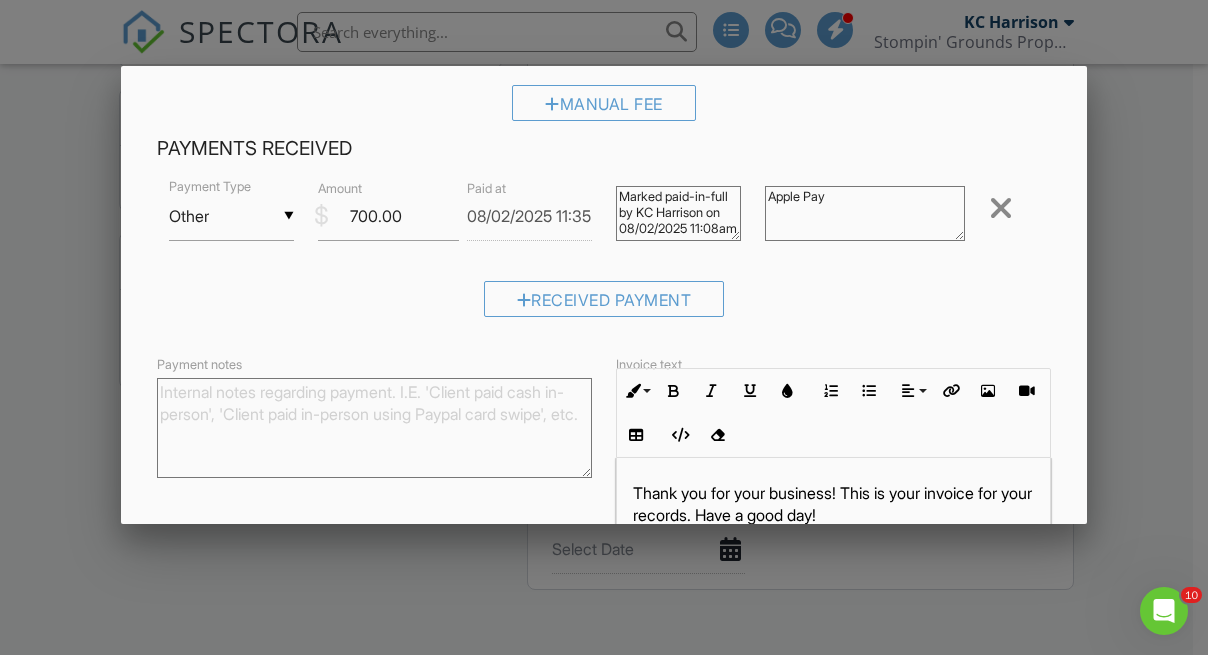 click on "Payment notes" at bounding box center [374, 428] 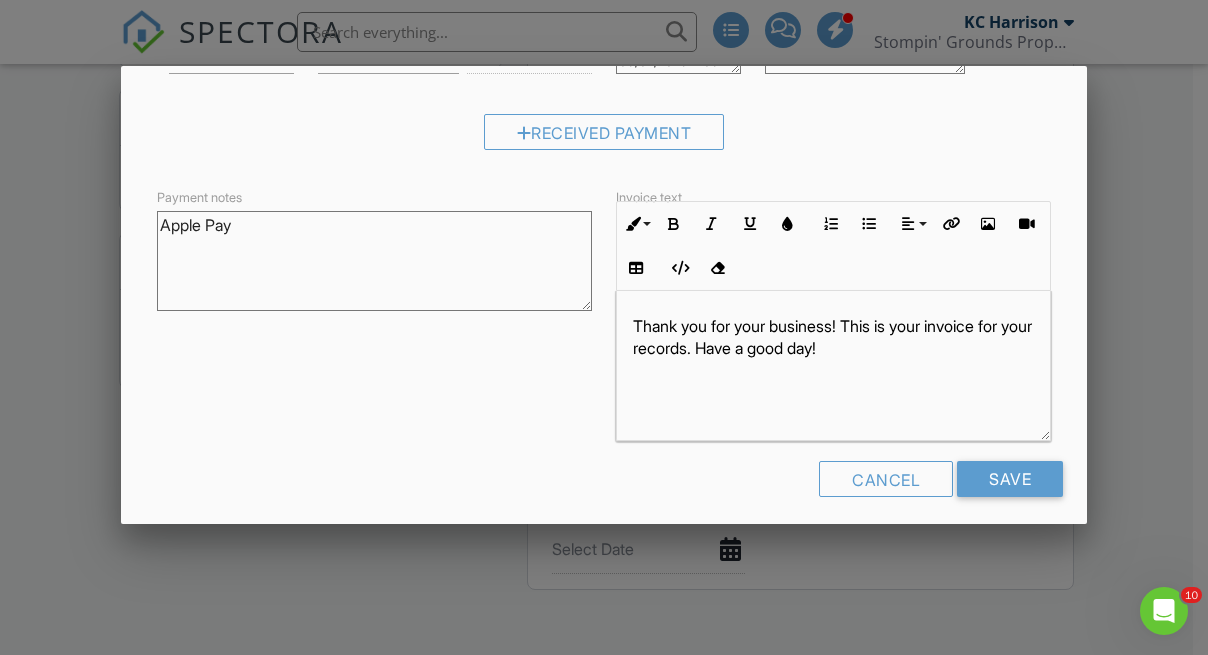 scroll, scrollTop: 601, scrollLeft: 0, axis: vertical 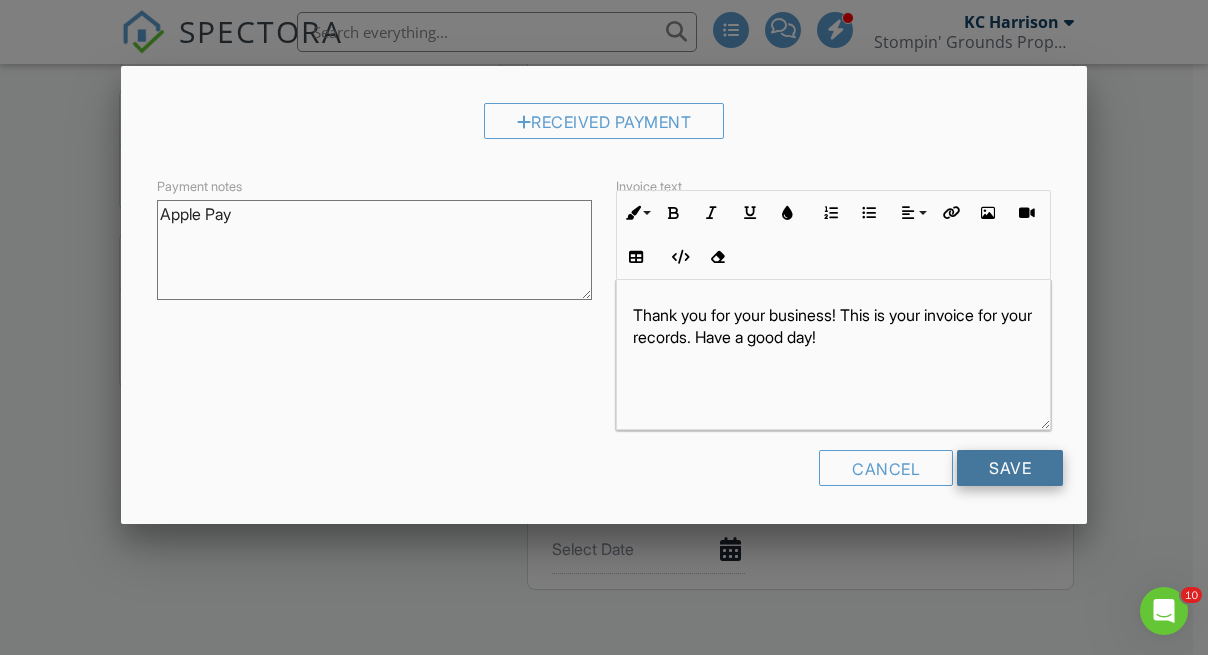 type on "Apple Pay" 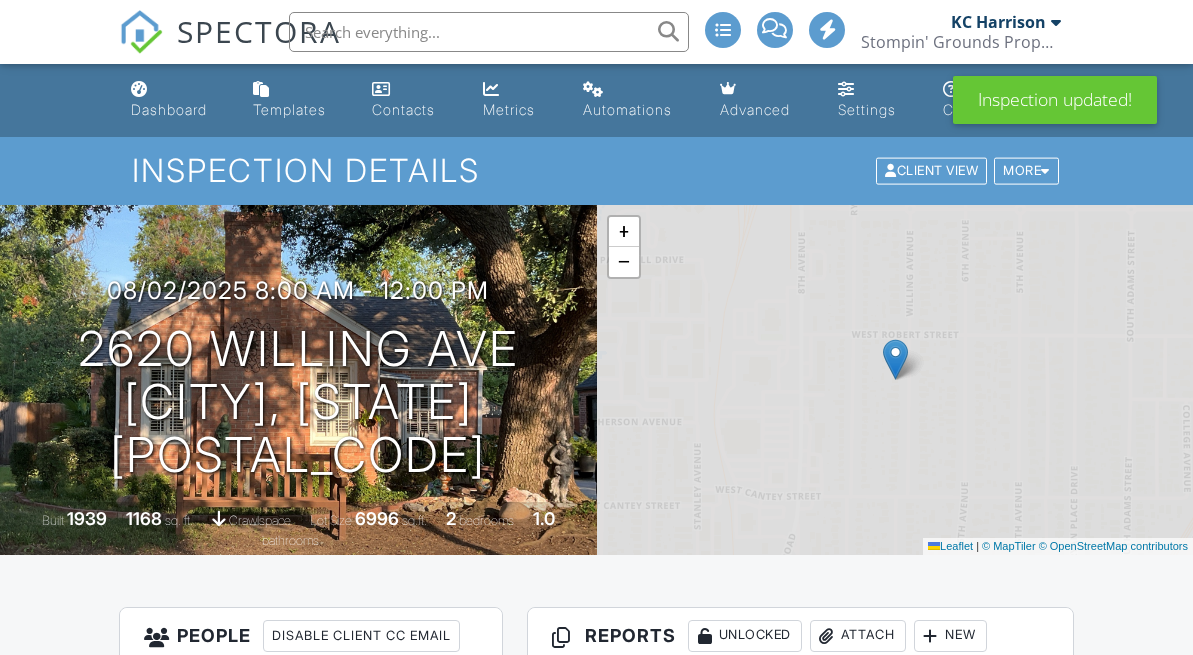 scroll, scrollTop: 0, scrollLeft: 0, axis: both 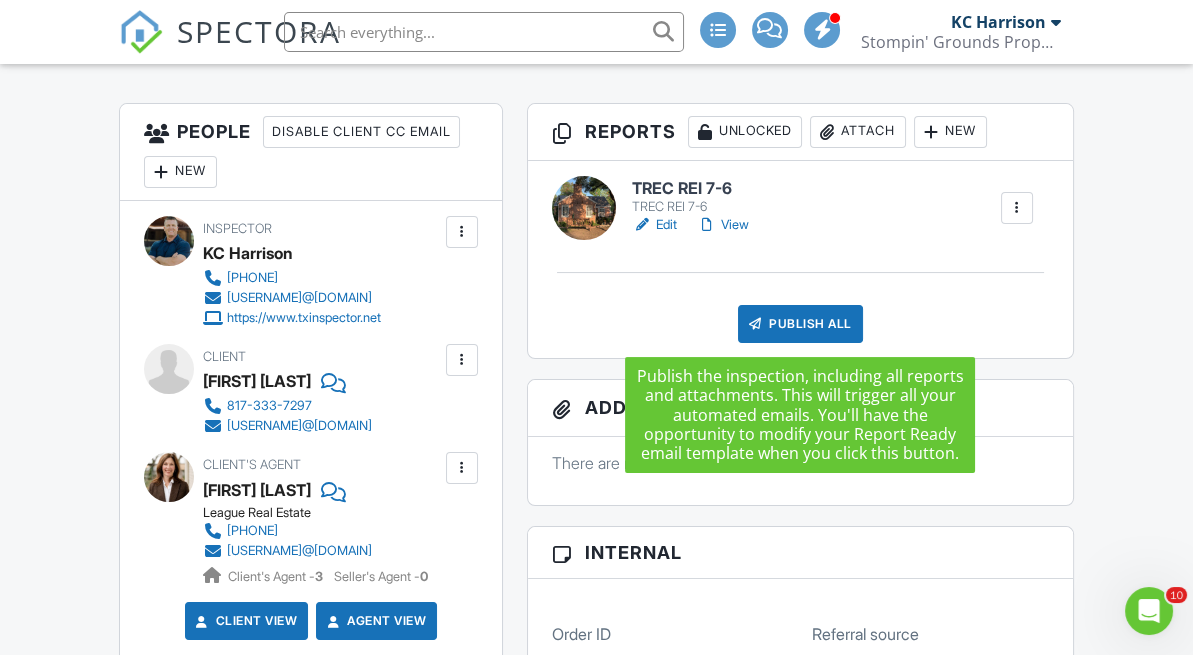 click on "Publish All" at bounding box center [800, 324] 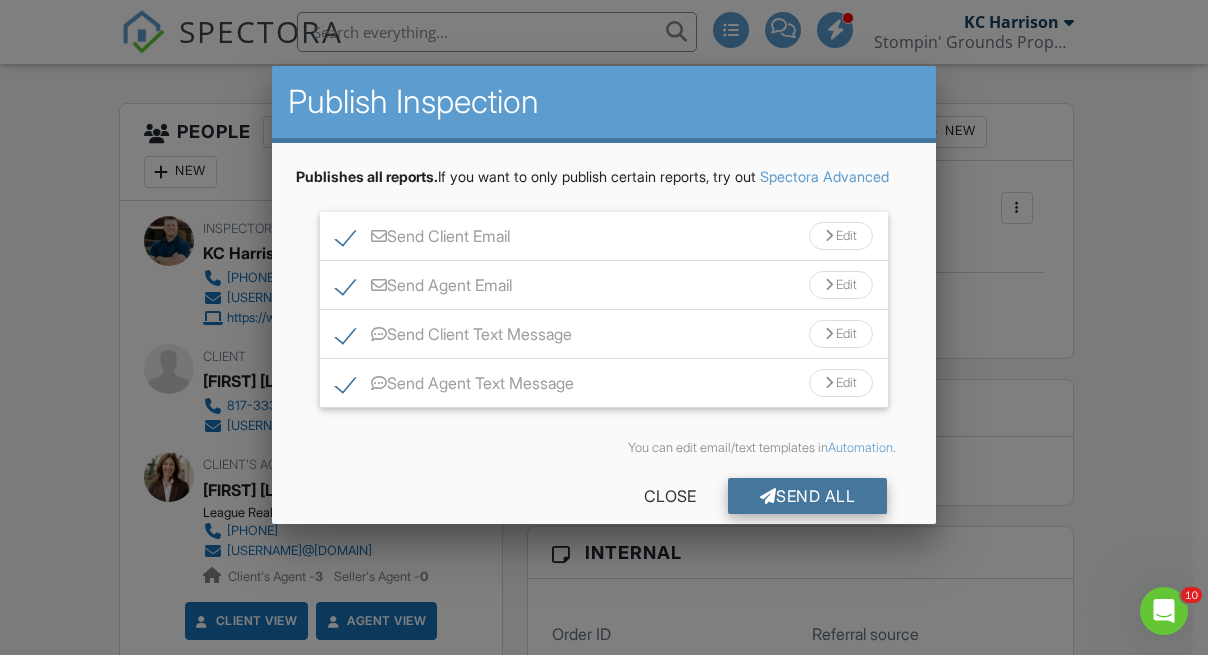 click on "Send All" at bounding box center [808, 496] 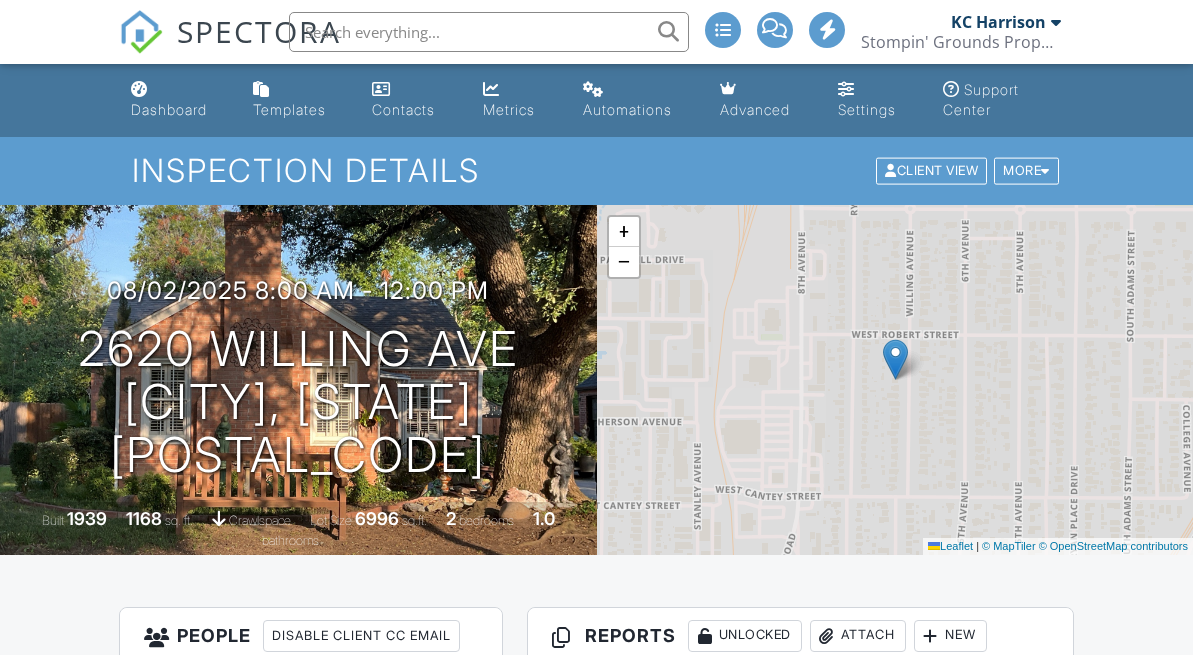 scroll, scrollTop: 504, scrollLeft: 0, axis: vertical 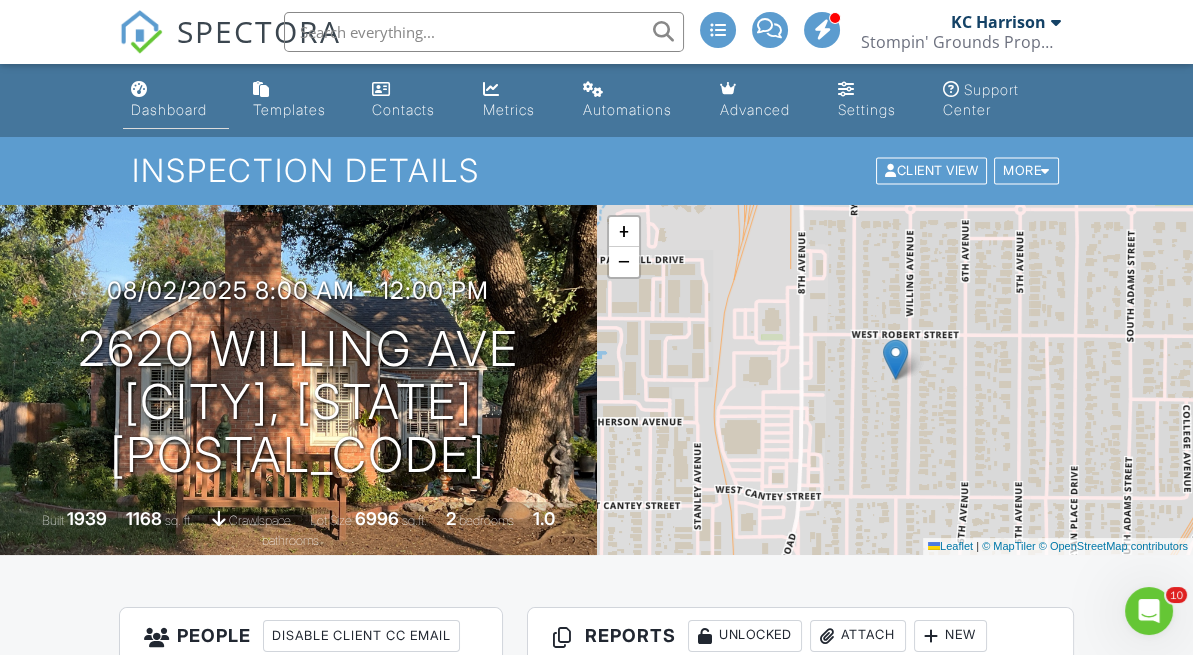 click on "Dashboard" at bounding box center (169, 109) 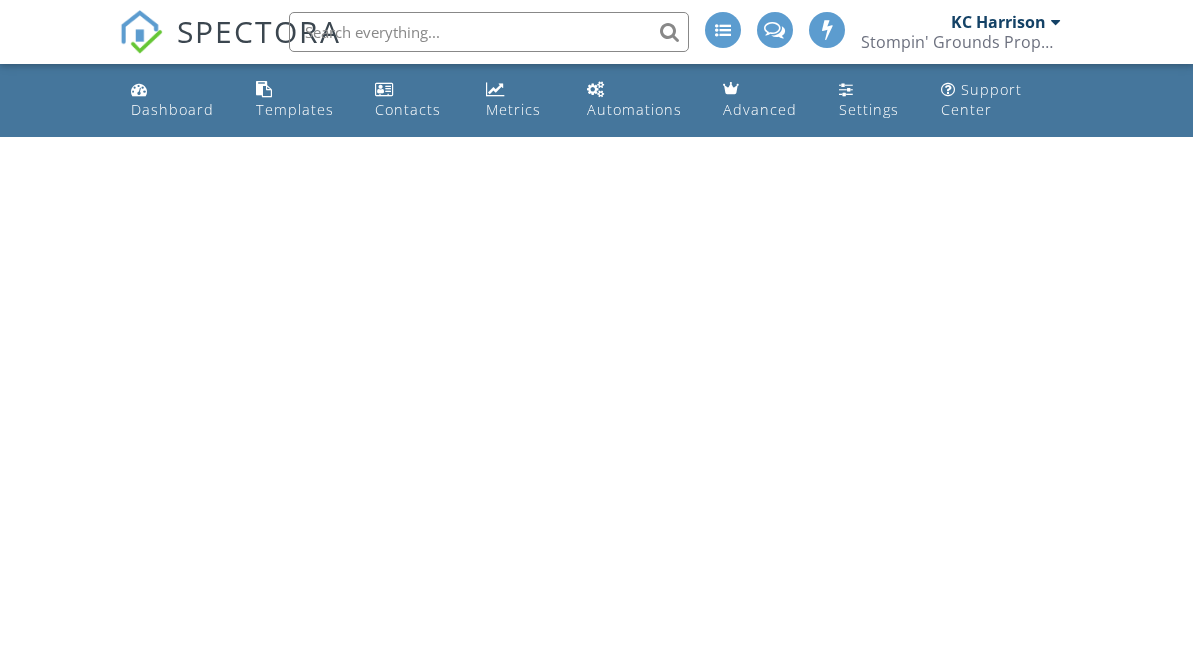 scroll, scrollTop: 0, scrollLeft: 0, axis: both 